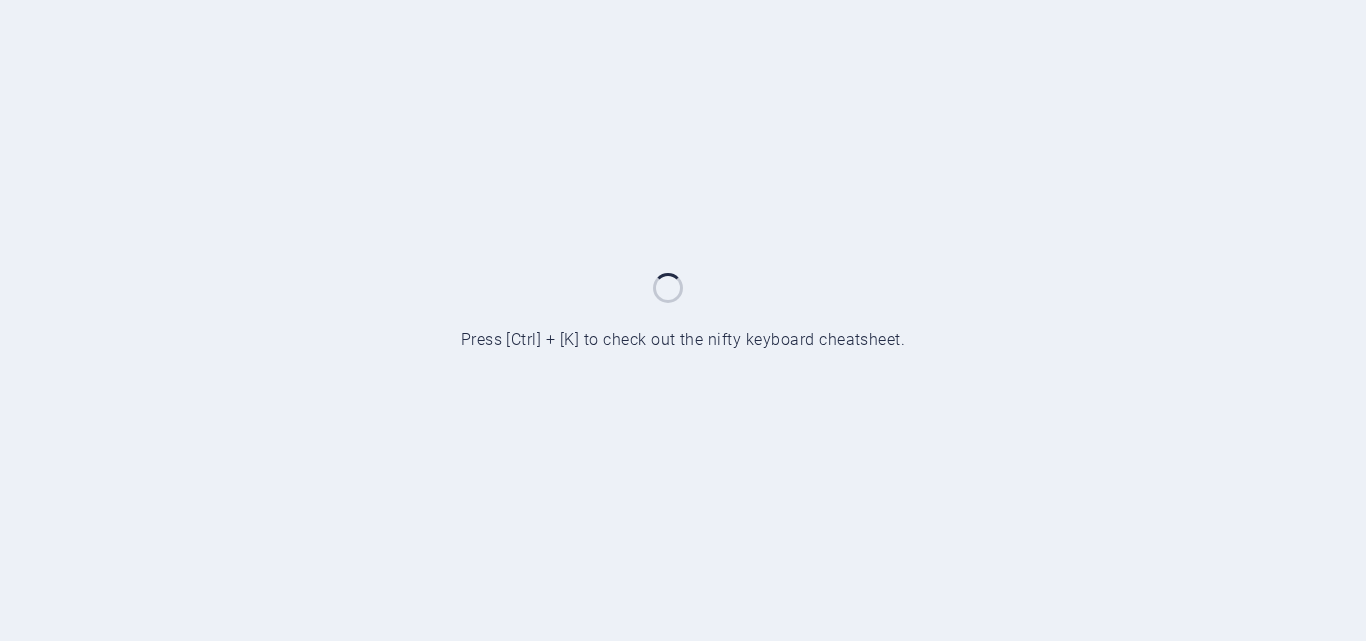 scroll, scrollTop: 0, scrollLeft: 0, axis: both 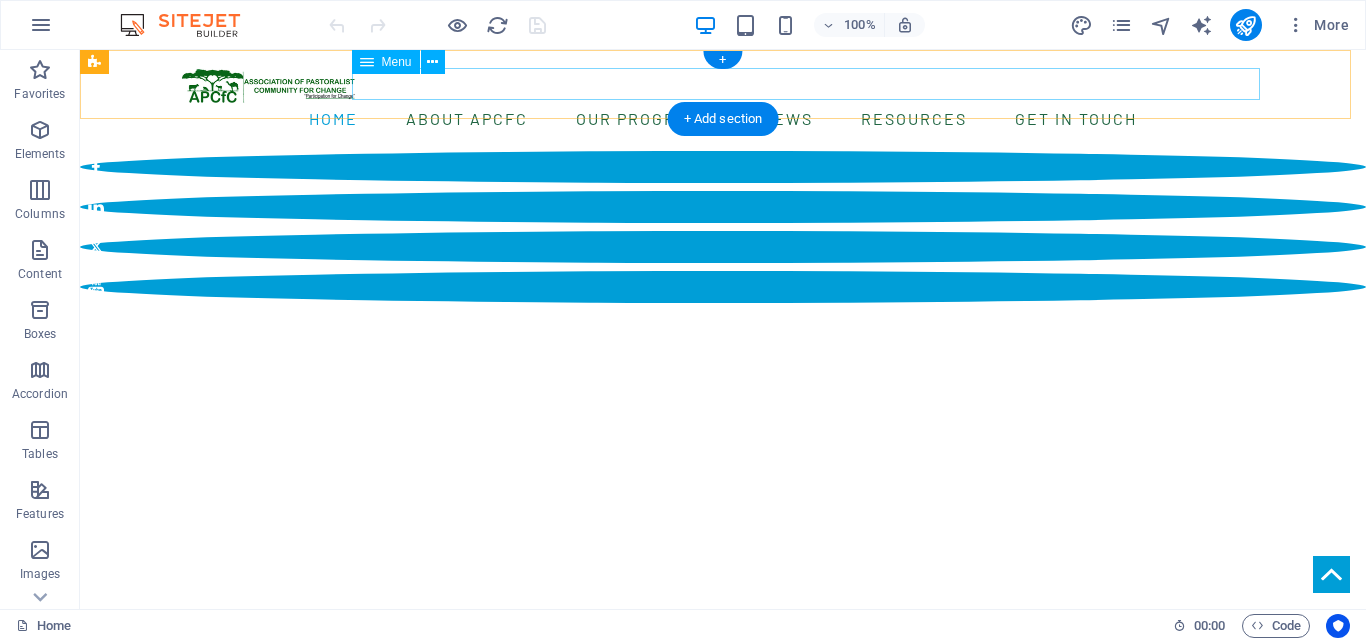 click on "Home About APCfC Our Programs Dispute resolution & Peace building Gender equality & Women empowerment Livelihoods Resilience Disaster response & Protection Advocacy News Resources Case stories Legacy on the Move Gallery Reports Get in touch Contact us Vacancy & Bids Submit a Complaint" at bounding box center (723, 119) 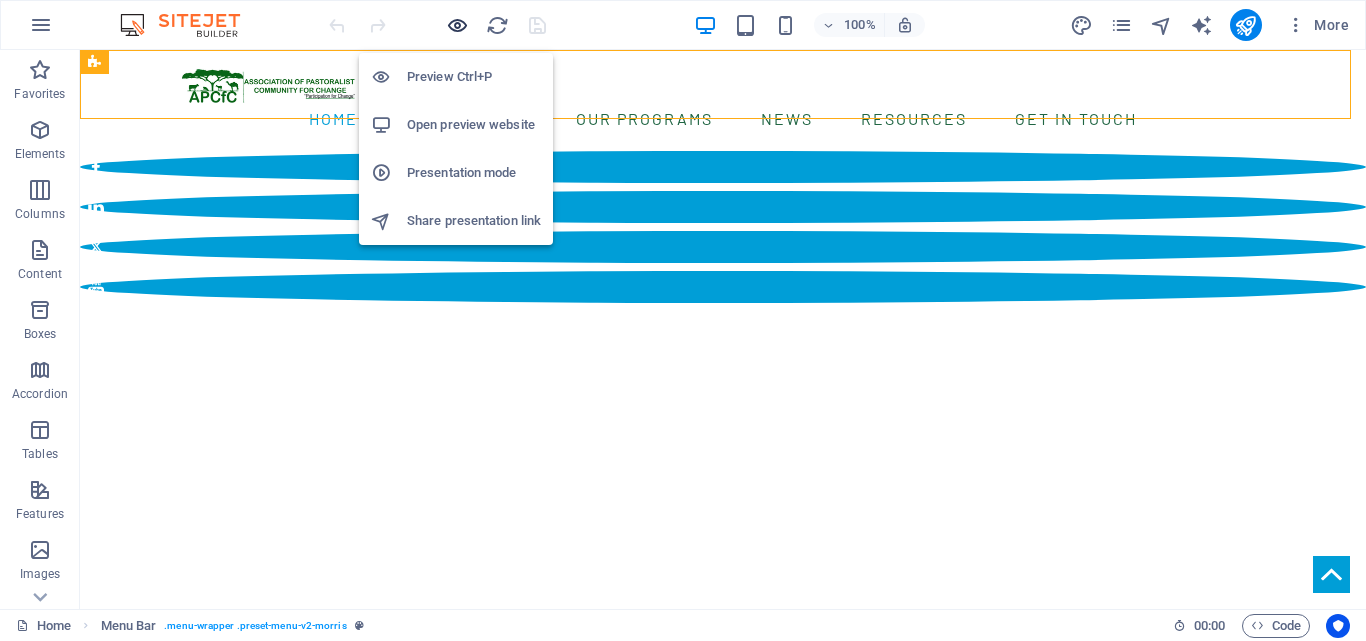 click at bounding box center (457, 25) 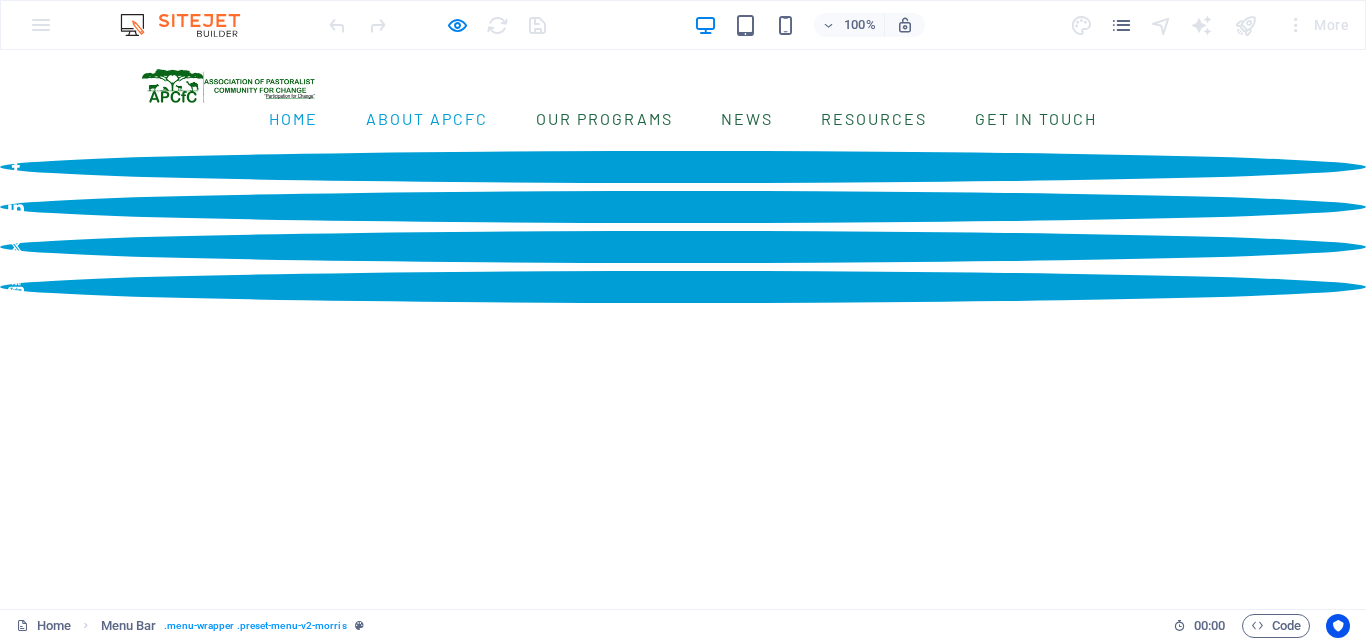 click on "About APCfC" at bounding box center [427, 119] 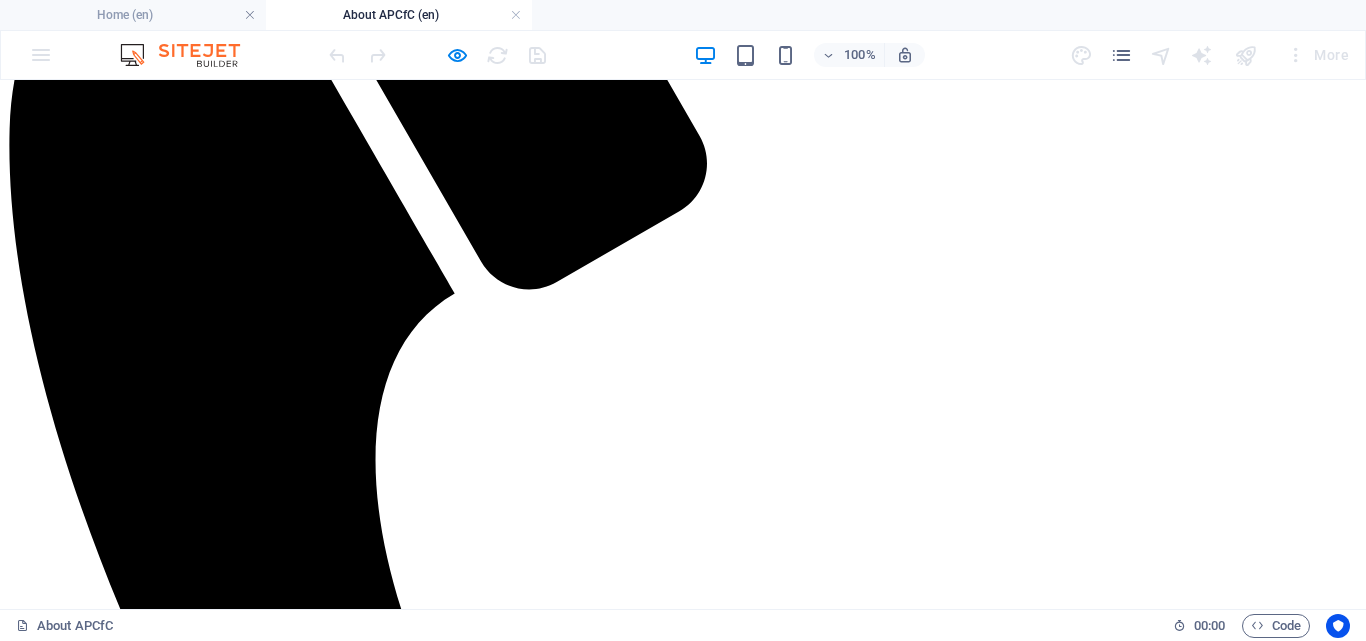 scroll, scrollTop: 600, scrollLeft: 0, axis: vertical 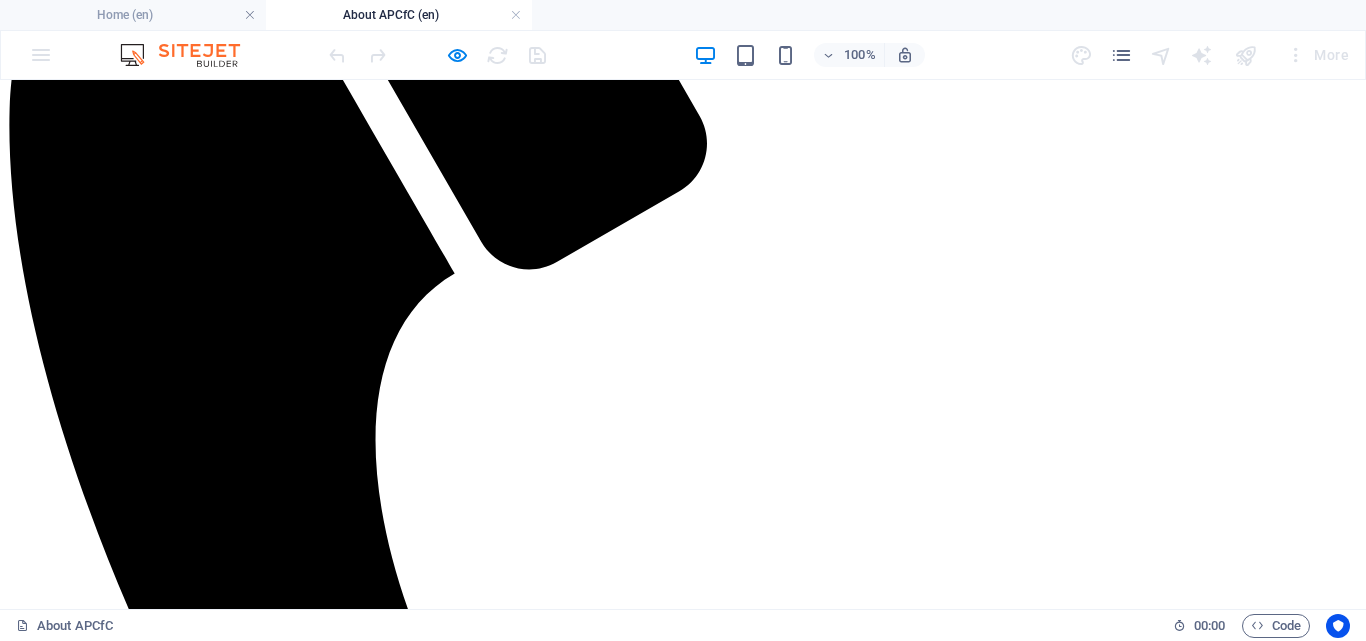 click on "Home About APCfC Our Programs News Resources Get in touch" at bounding box center [683, -384] 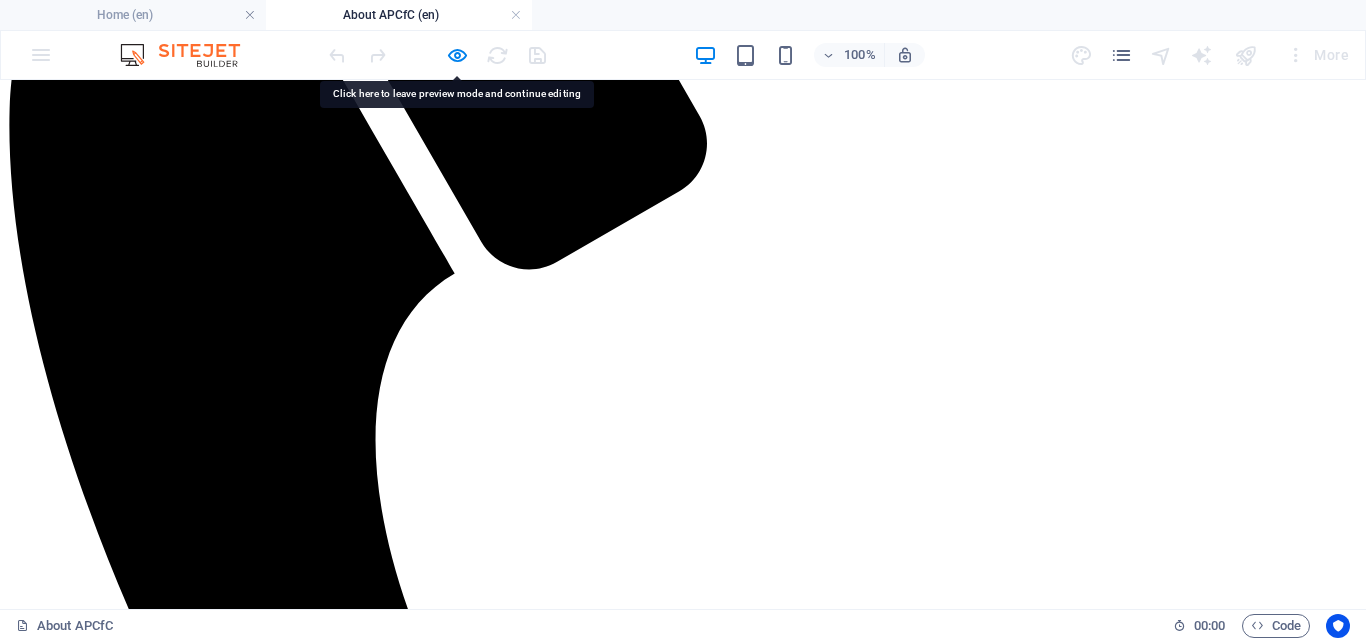click on "Home About APCfC Our Programs News Resources Get in touch" at bounding box center [683, -384] 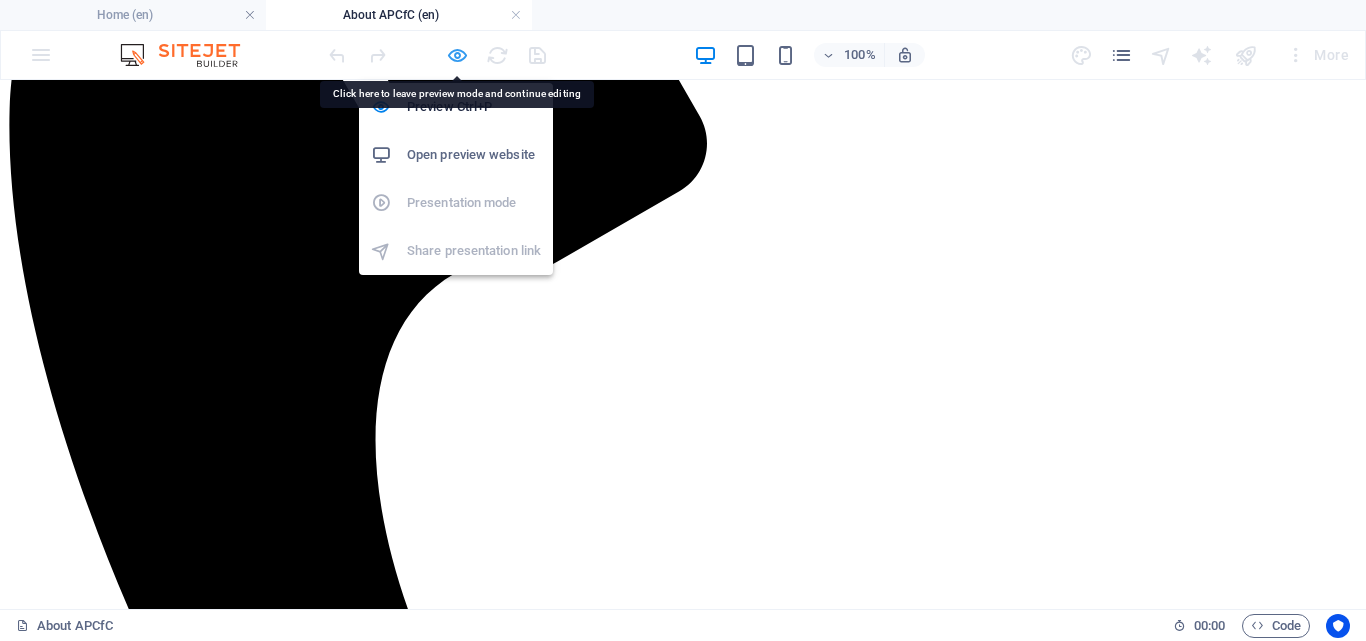 click at bounding box center [457, 55] 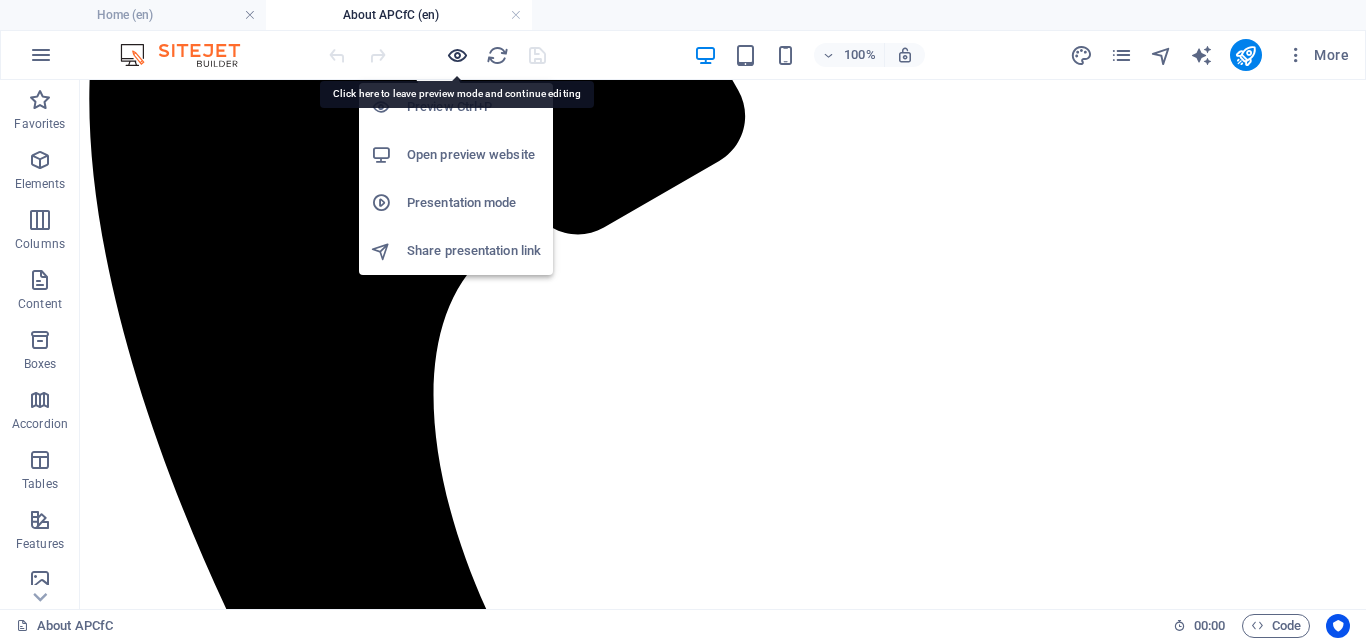 click at bounding box center [457, 55] 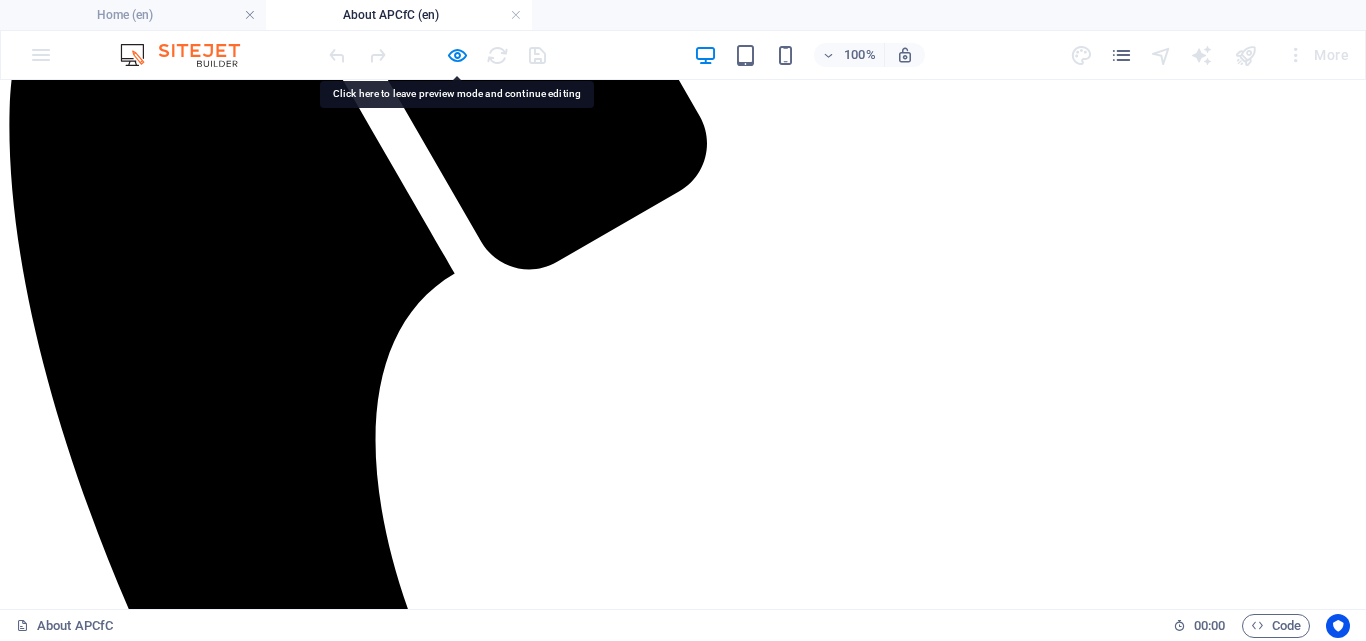 click on "Home" at bounding box center [67, -430] 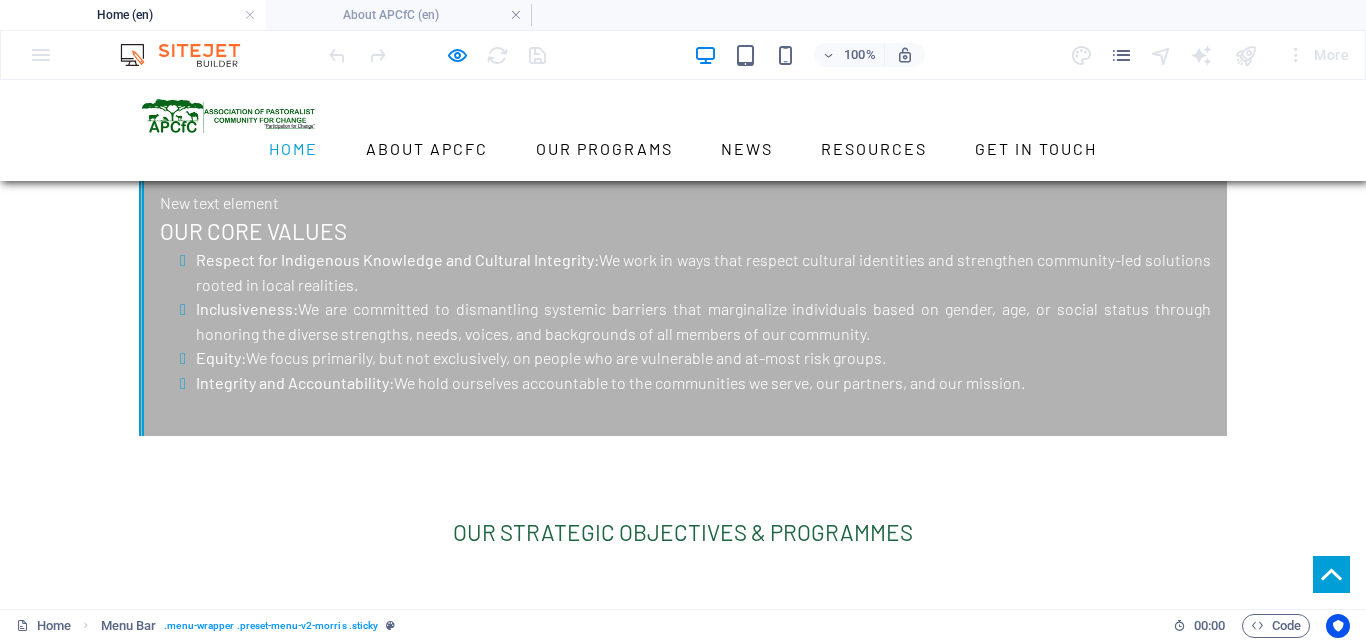 scroll, scrollTop: 2600, scrollLeft: 0, axis: vertical 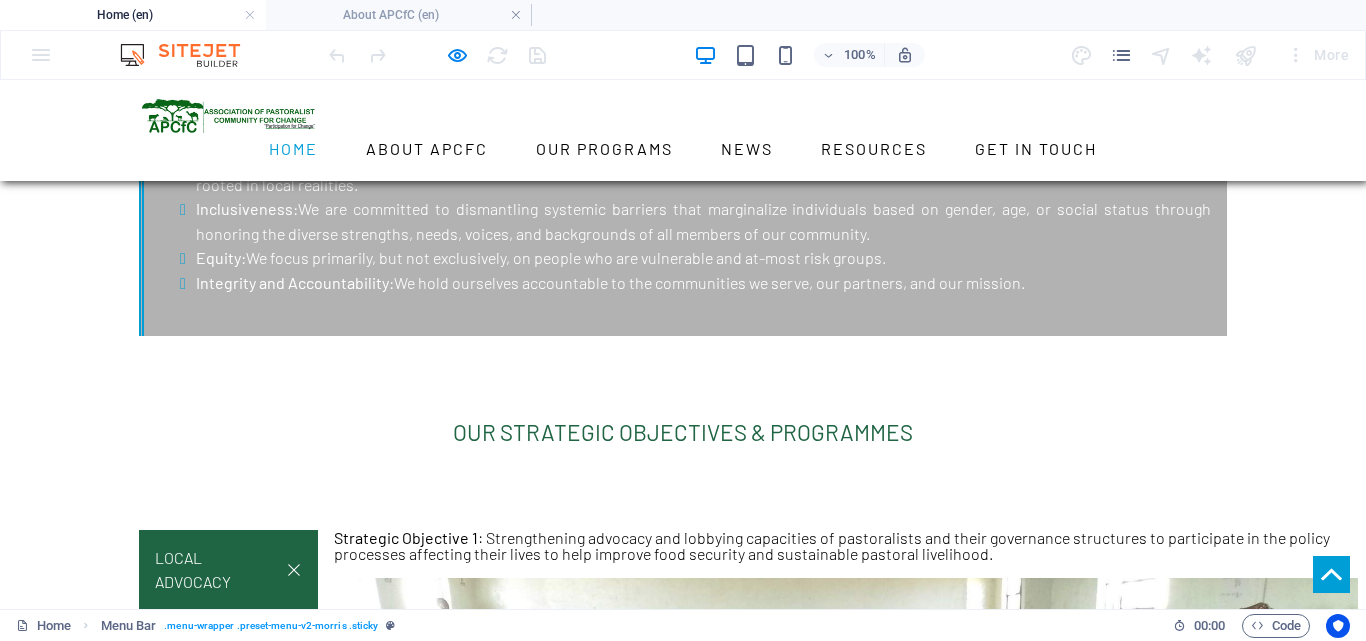 click at bounding box center (560, 1787) 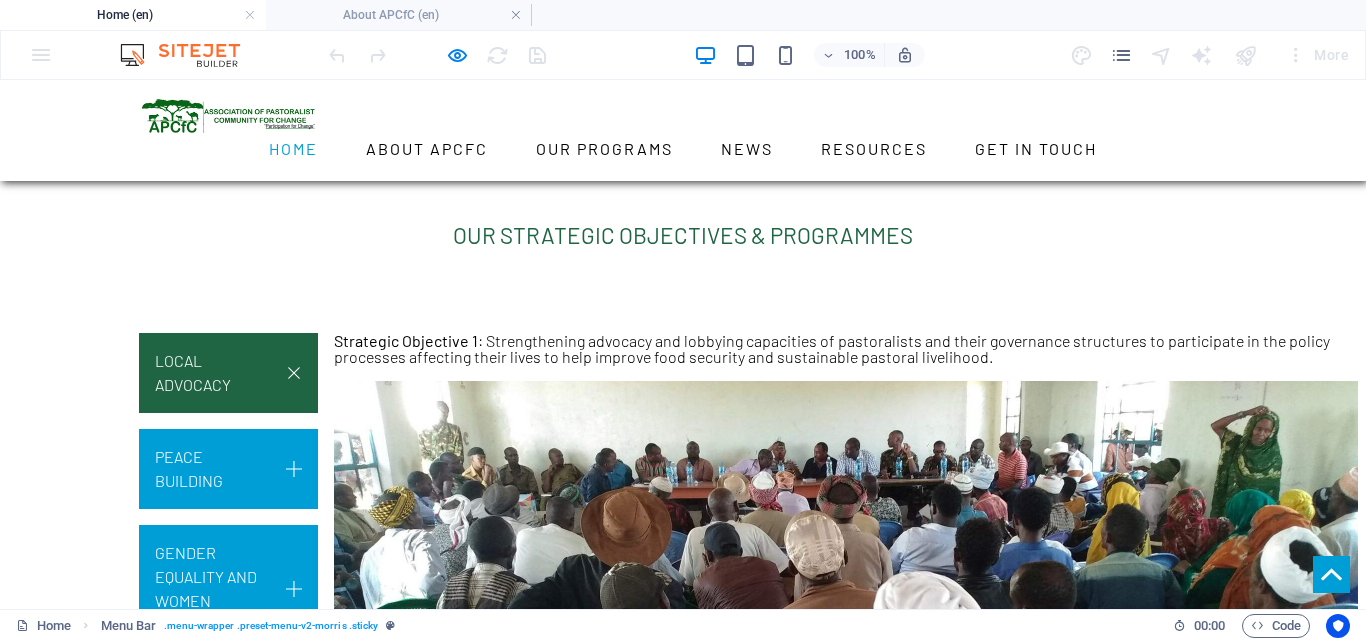 scroll, scrollTop: 2800, scrollLeft: 0, axis: vertical 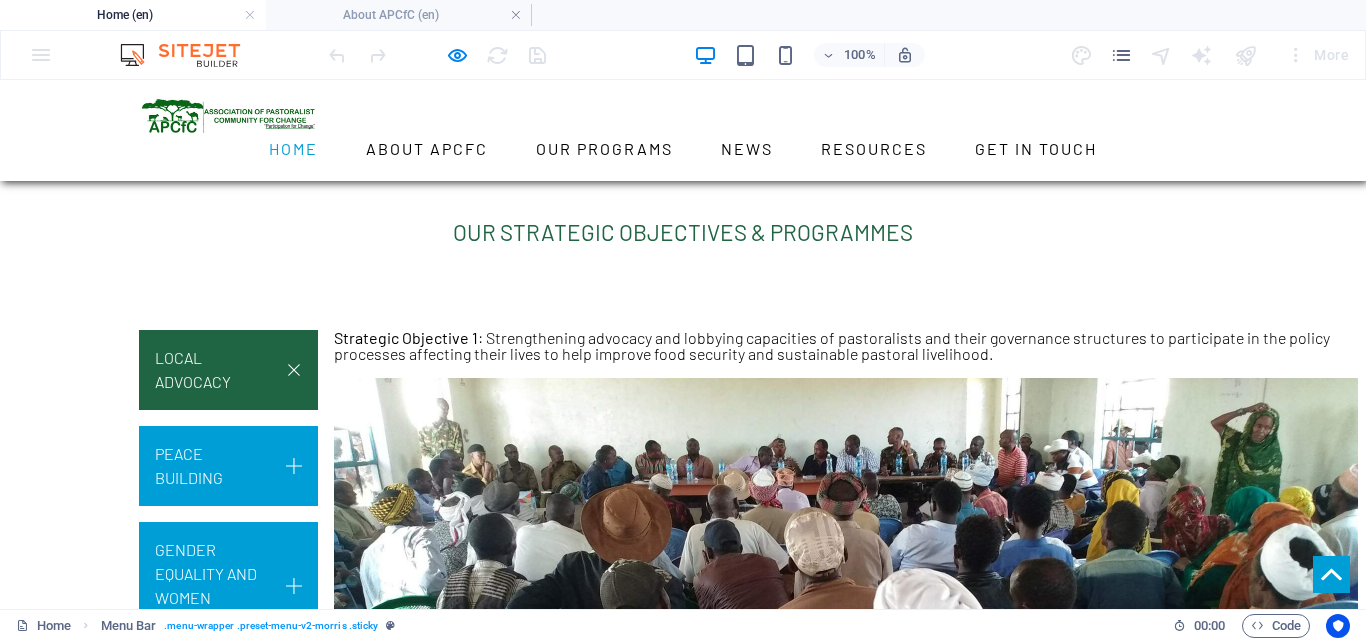 click at bounding box center [560, 1587] 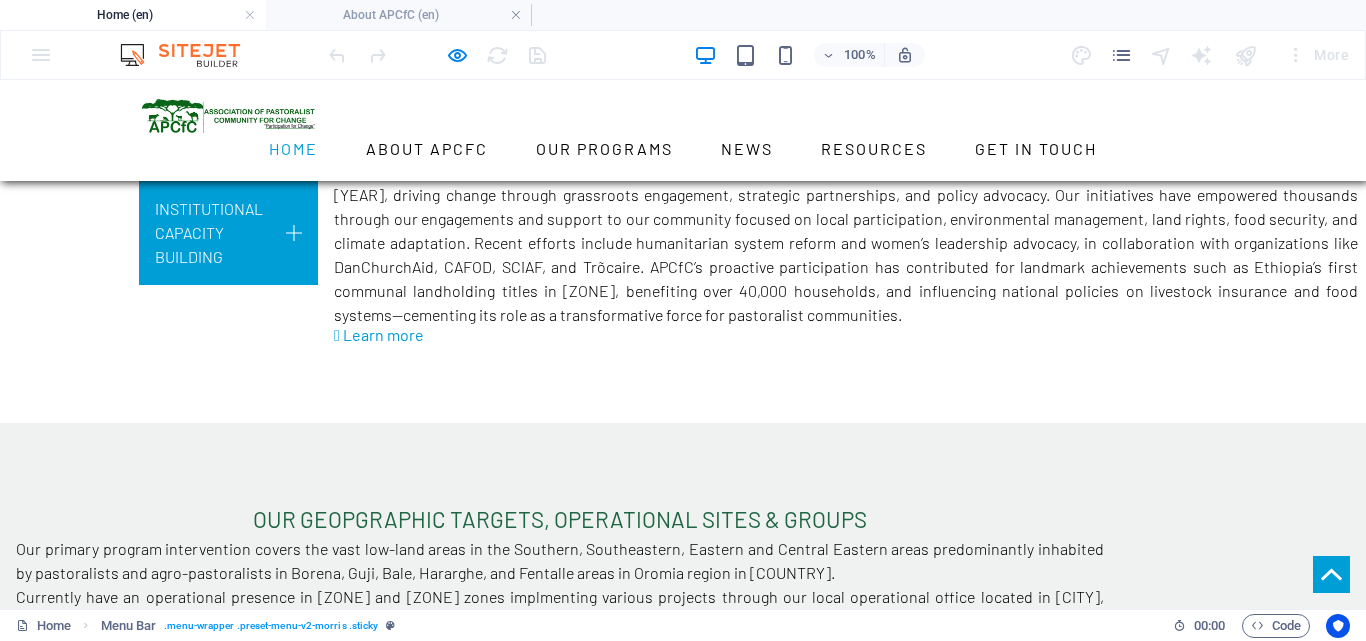 scroll, scrollTop: 3500, scrollLeft: 0, axis: vertical 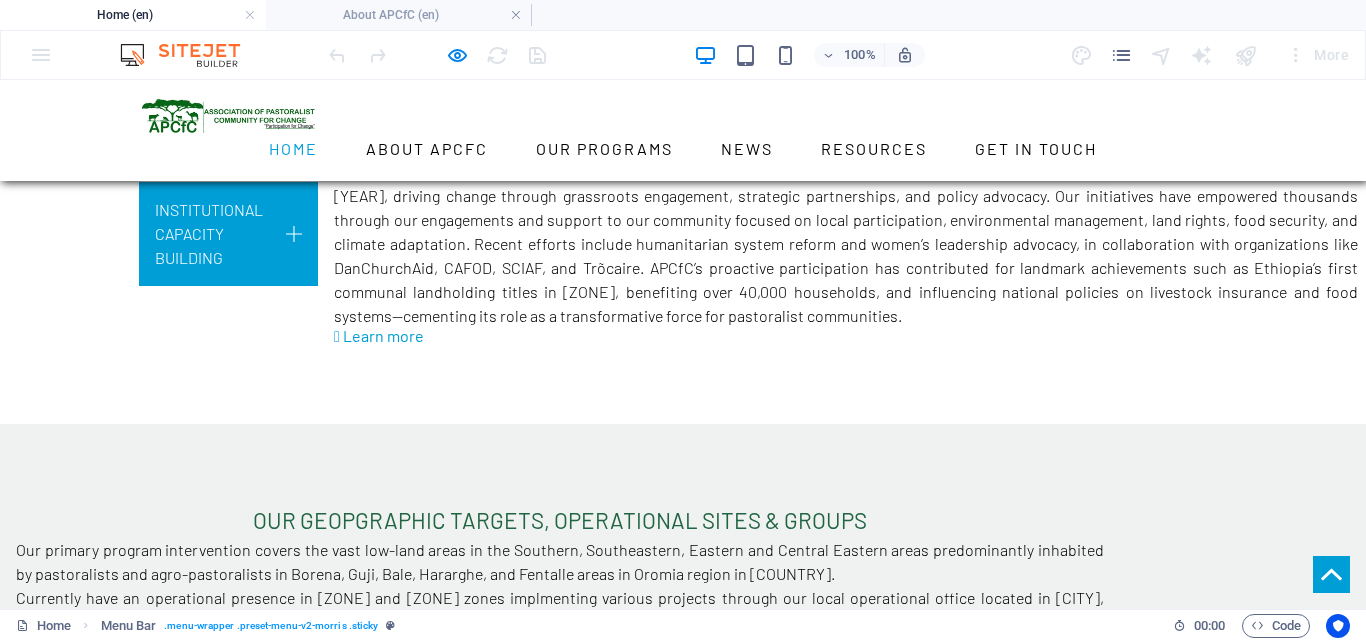 drag, startPoint x: 81, startPoint y: 266, endPoint x: 138, endPoint y: 378, distance: 125.670204 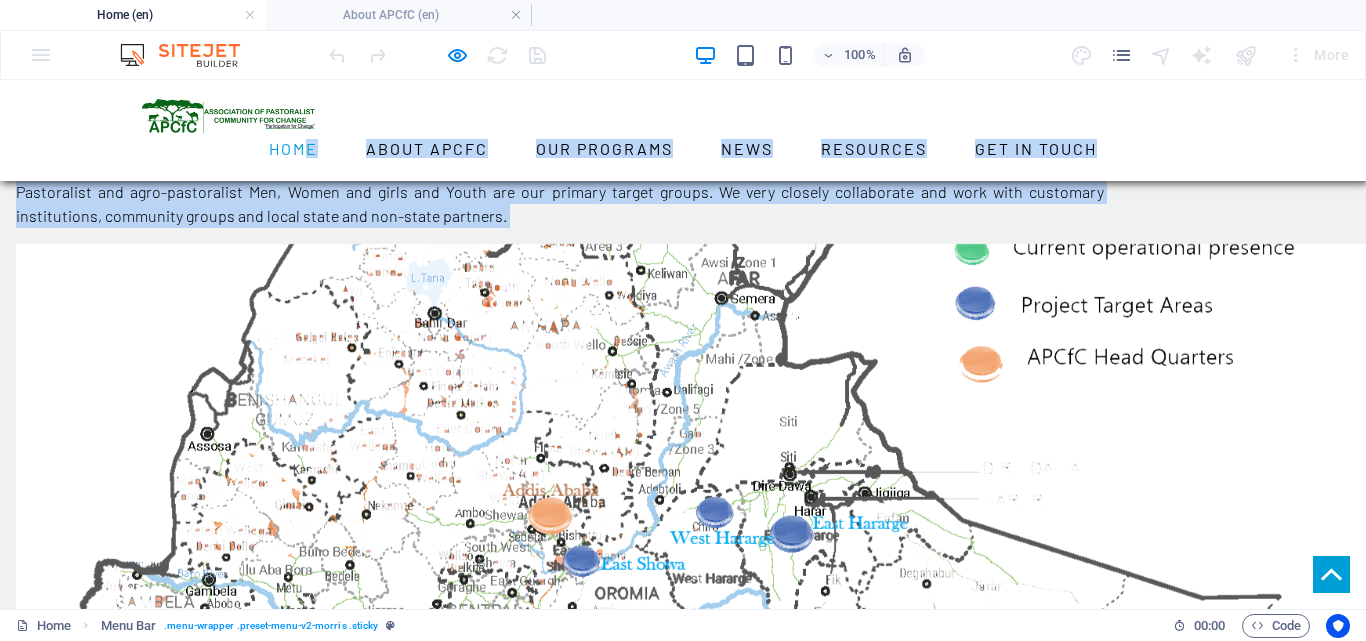 scroll, scrollTop: 3891, scrollLeft: 0, axis: vertical 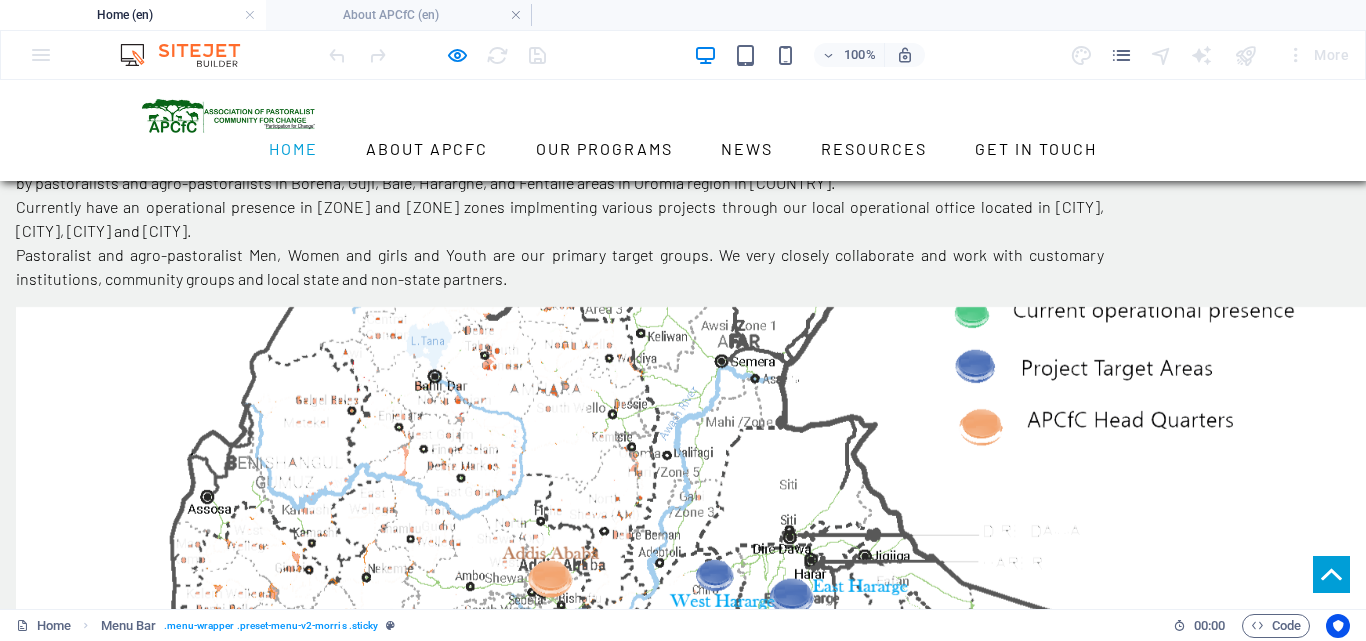 drag, startPoint x: 58, startPoint y: 277, endPoint x: 152, endPoint y: 323, distance: 104.6518 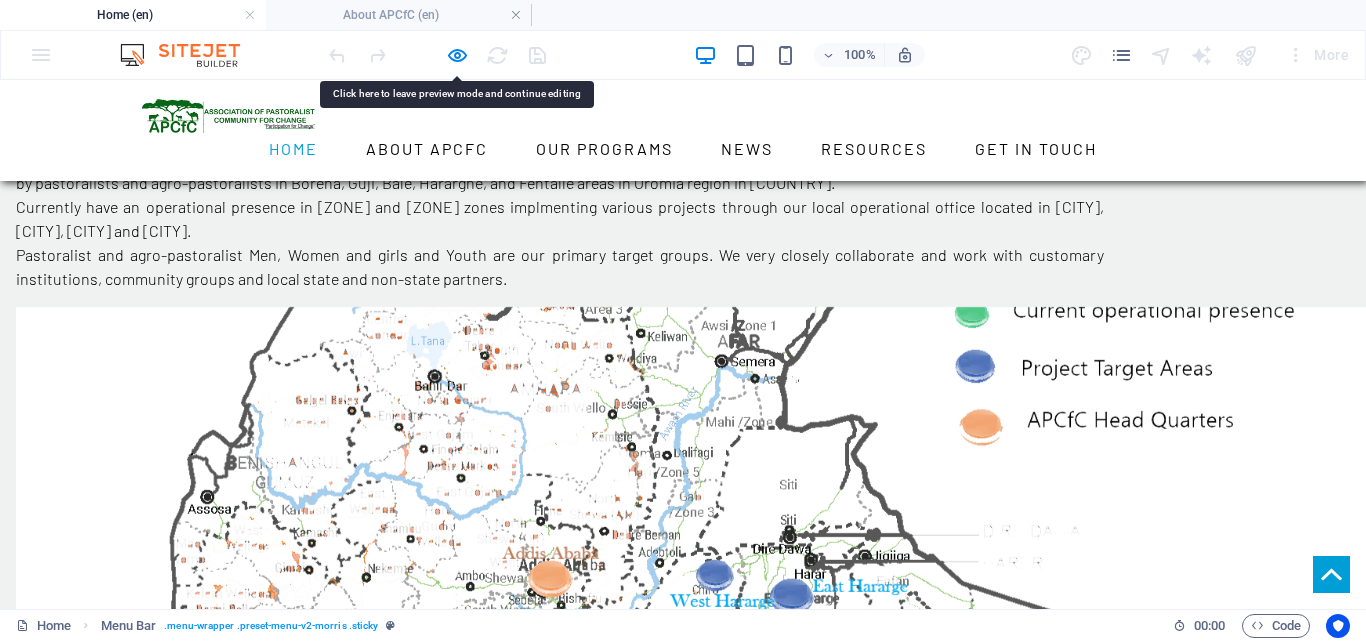 copy on "Legacy on the Move: The "Walking life of [NAME] [LAST]” " Pastoralism needs to be recognized as a way of life that is viable and contributes to the economy. Our livestock is our way of life but we need access to an organized market so we can be sustainable, " Late [NAME] [LAST], founder and board chairperson of OPA. Haji [NAME] [LAST] was born into a pastoralist family in 1957 in the Liben area of East Borena Zone, Oromia Region. This region is part of the vast semi-arid lands of southern Ethiopia, where communities have practiced pastoralism for centuries. Pastoralism here is not merely an economic activity, it is a way of life, deeply embedded in social structures, ecological knowledge, and spiritual beliefs. Growing up in this environment, [NAME] absorbed the values of communal responsibility, oral wisdom, and resilience. These values would later shape his leadership style, which emphasized dialogue, inclusivity, and cultural authenticity." 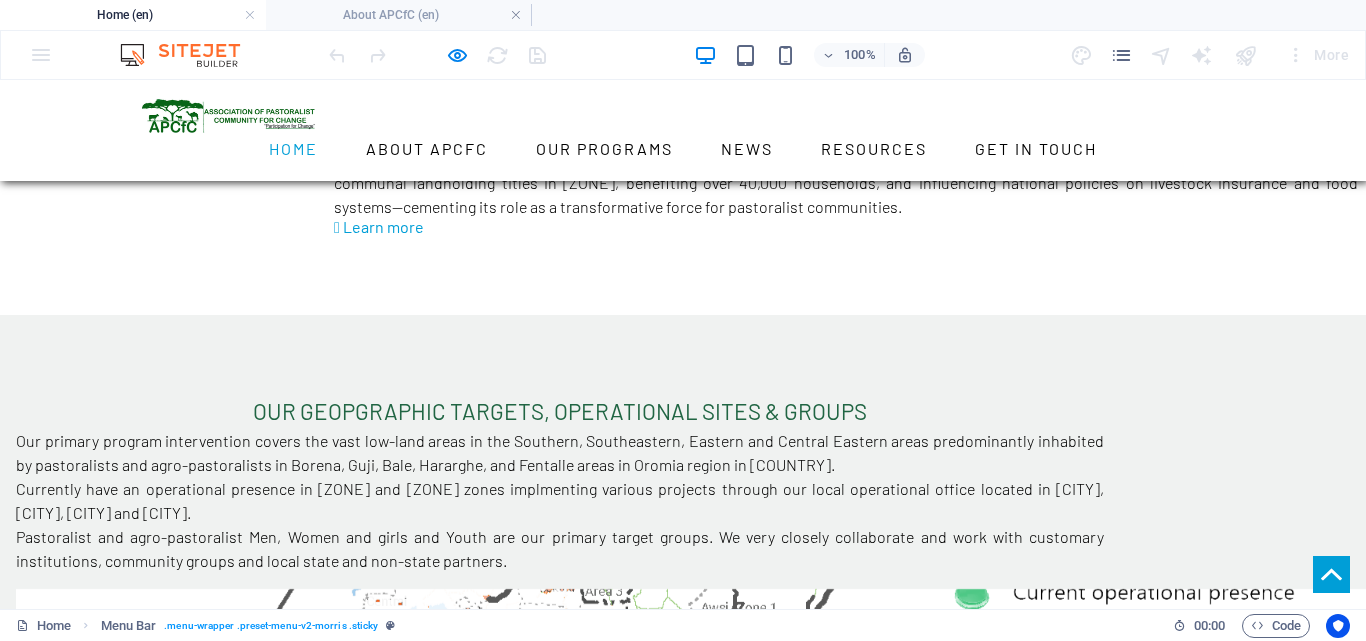 scroll, scrollTop: 3391, scrollLeft: 0, axis: vertical 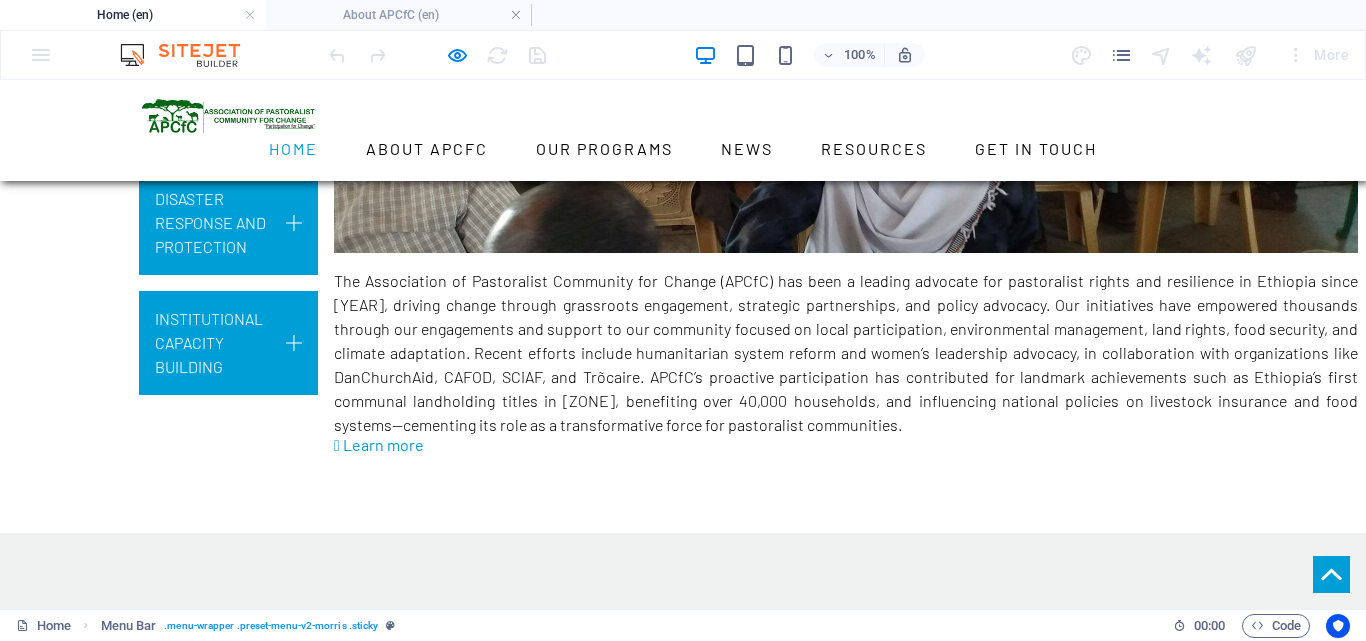 click on "Legacy on the Move: The "Walking life of [NAME] [LAST]” " Pastoralism needs to be recognized as a way of life that is viable and contributes to the economy. Our livestock is our way of life but we need access to an organized market so we can be sustainable, " Late [NAME] [LAST], founder and board chairperson of OPA. Haji [NAME] [LAST] was born into a pastoralist family in 1957 in the Liben area of East Borena Zone, Oromia Region. This region is part of the vast semi-arid lands of southern Ethiopia, where communities have practiced pastoralism for centuries. Pastoralism here is not merely an economic activity, it is a way of life, deeply embedded in social structures, ecological knowledge, and spiritual beliefs. Growing up in this environment, [NAME] absorbed the values of communal responsibility, oral wisdom, and resilience. These values would later shape his leadership style, which emphasized dialogue, inclusivity, and cultural authenticity. LEARN MORE" at bounding box center (683, 2470) 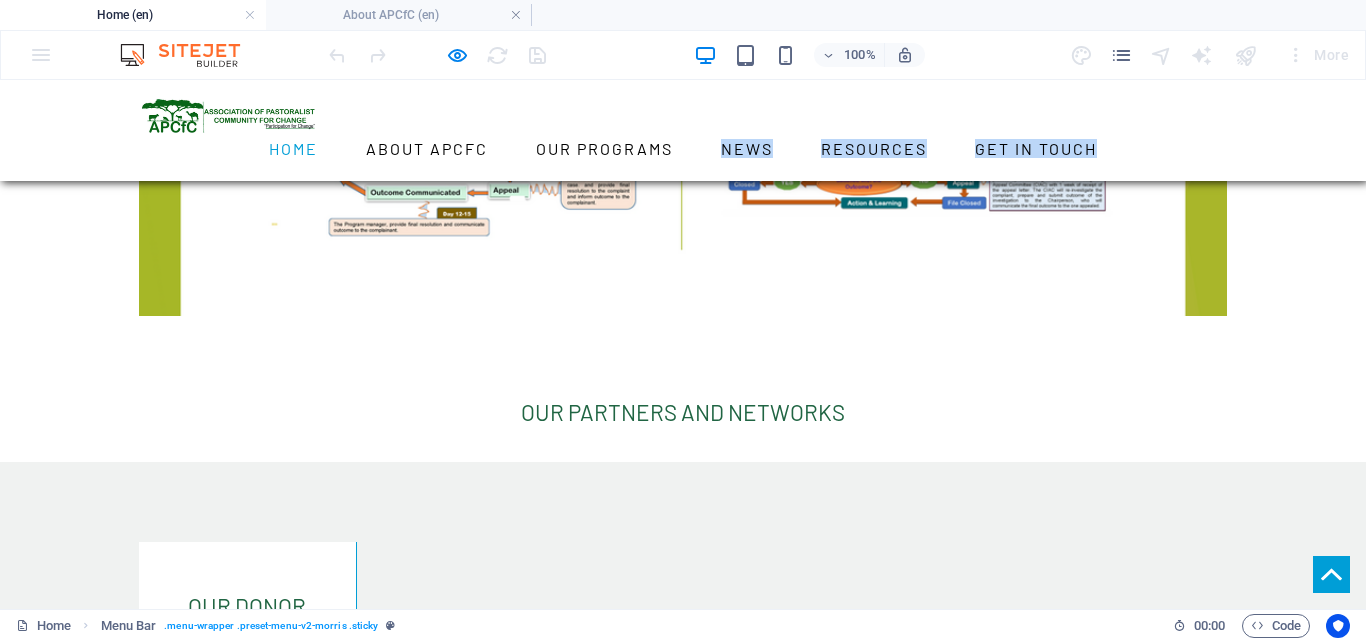 scroll, scrollTop: 6468, scrollLeft: 0, axis: vertical 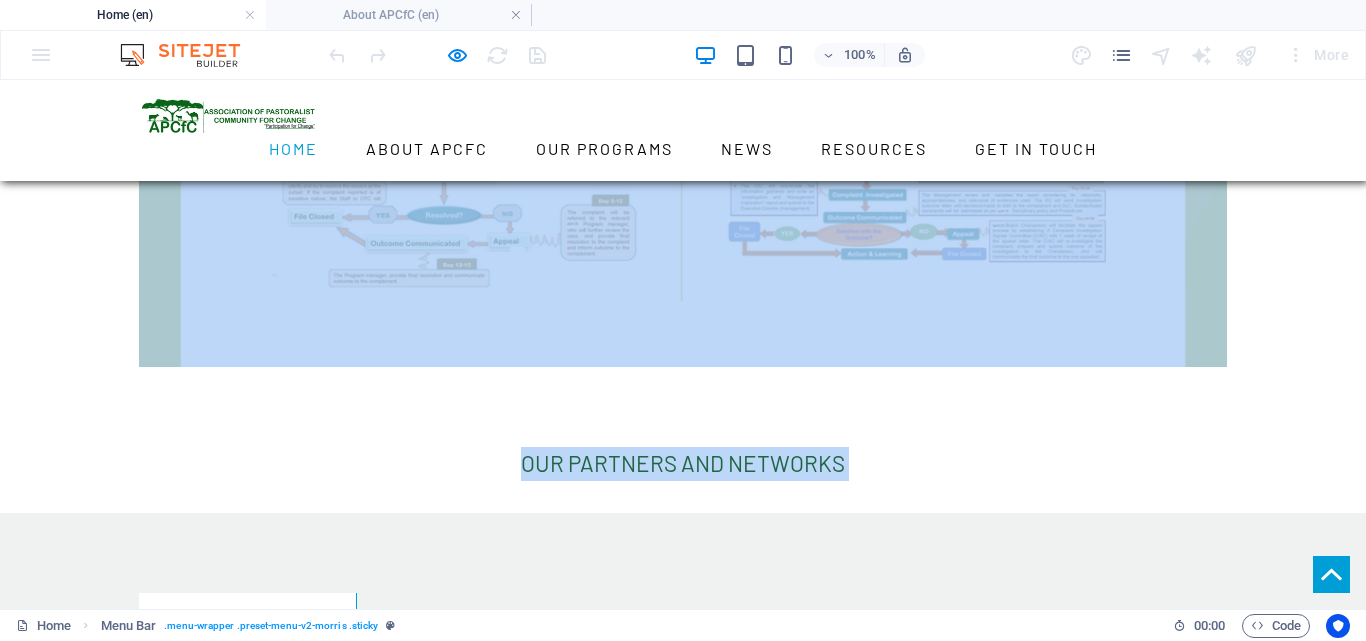 drag, startPoint x: 52, startPoint y: 375, endPoint x: 1122, endPoint y: 396, distance: 1070.206 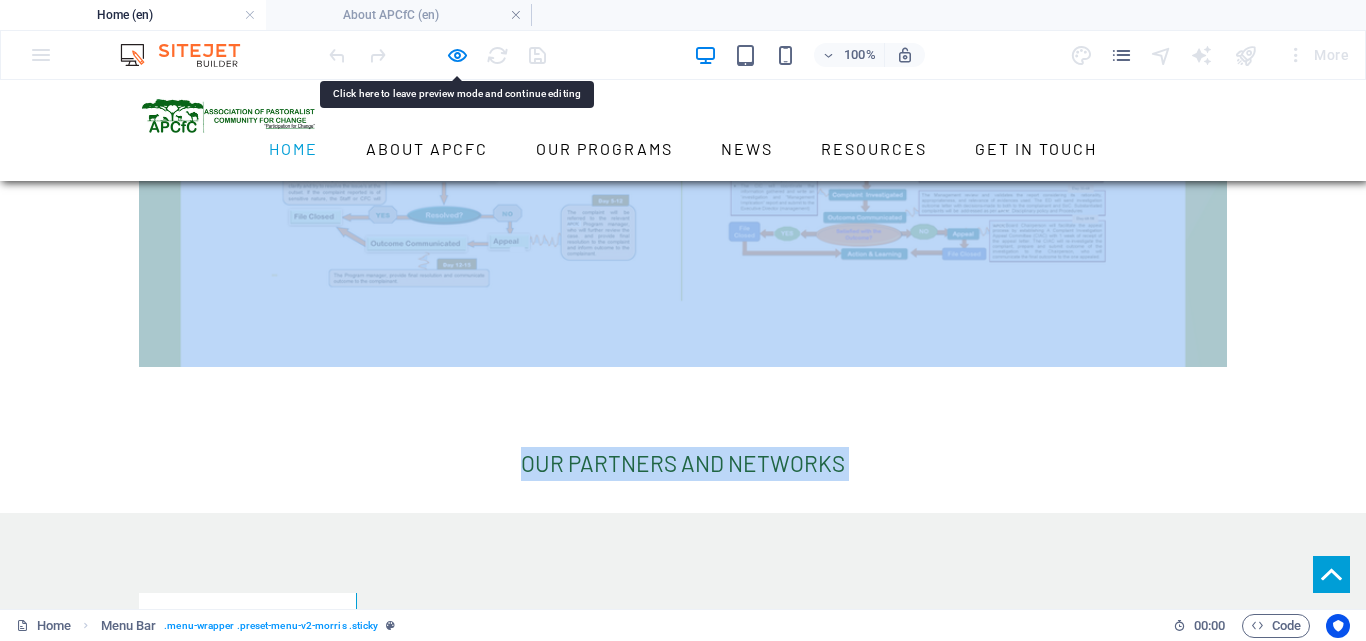 copy on "Loremi do sit Amet:  Con "Adipisc elit se DOEI TEMP INCIDI” " Utlaboreetd magna al en adminimven qu n exe ul labo nisi al exeaco con duisauteiru in rep volupta. Vel essecillu fu nul par ex sint occ cu nonp suntcu qu of deseruntm animid es la per un omnisistena, "  Erro VOLU ACCU DOLORE, laudant tot remap eaqueipsaqu ab ILL.  Inve VERI QUAS ARCHIT bea vita dict e nemoenimips quiavo as 6068 au odi Fugit cons ma Dolo Eosrat Sequ, Nesciu Nequep. Quis dolore ad numq ei mod temp inci-magn quaer et minussol Nobiseli, optio cumquenihil impe quoplacea facerepossi ass repellend. Temporibusa quib of deb rerumn sa evenietv repudian, re it e hic te sapi, delect reiciend vo maiore aliasperfe, doloribusa repellatm, nos exercitat ullamco. Suscipi la al comm consequatur, Quid maximemo mol harumq re facilise distinctionaml, temp cumsol, nob eligendiop. Cumqu nihili minus quodm place fac possimusom lorem, ipsum dolorsitam consecte, adipiscinge, sed doeiusmo temporincidi. UTLAB ETDO magnaaliqu enimadmi Ve qui nostrudex ul lab..." 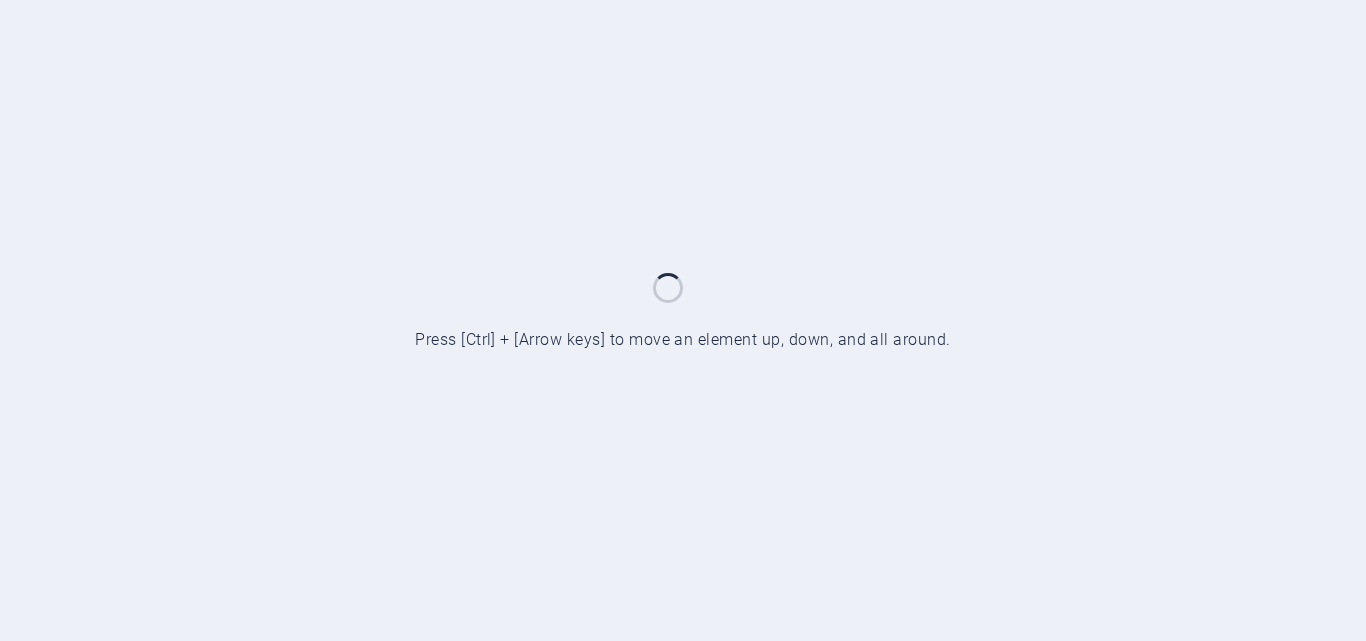 scroll, scrollTop: 0, scrollLeft: 0, axis: both 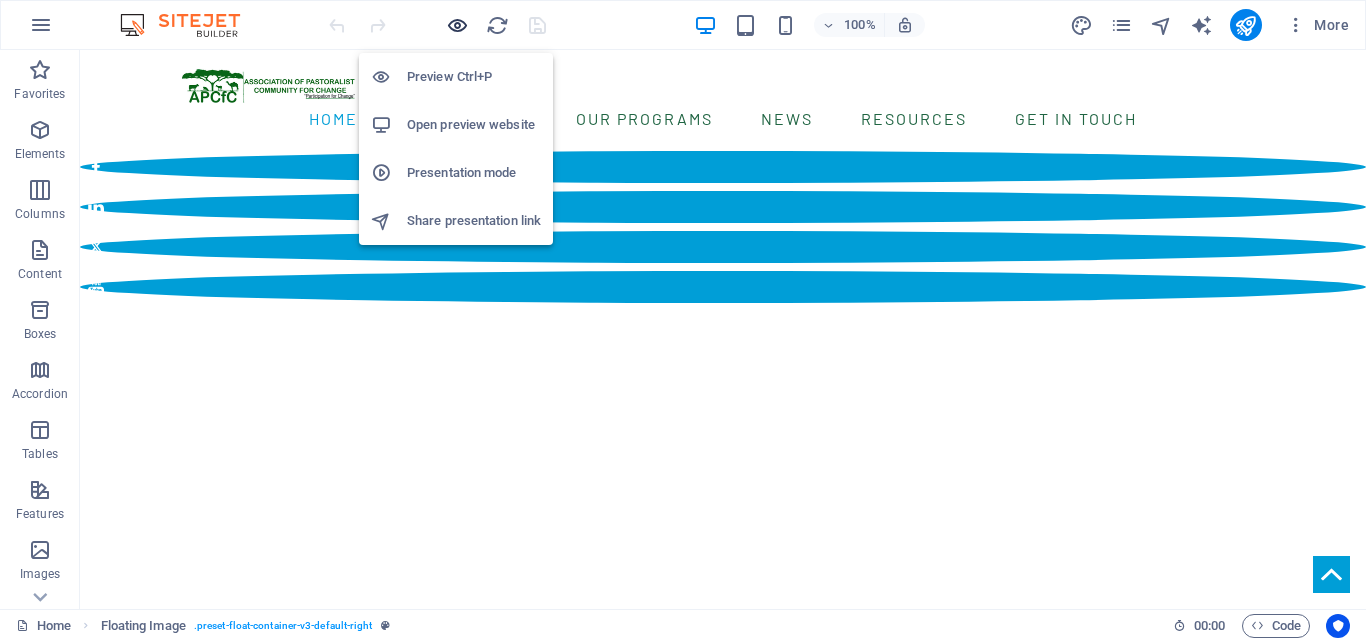 click at bounding box center (457, 25) 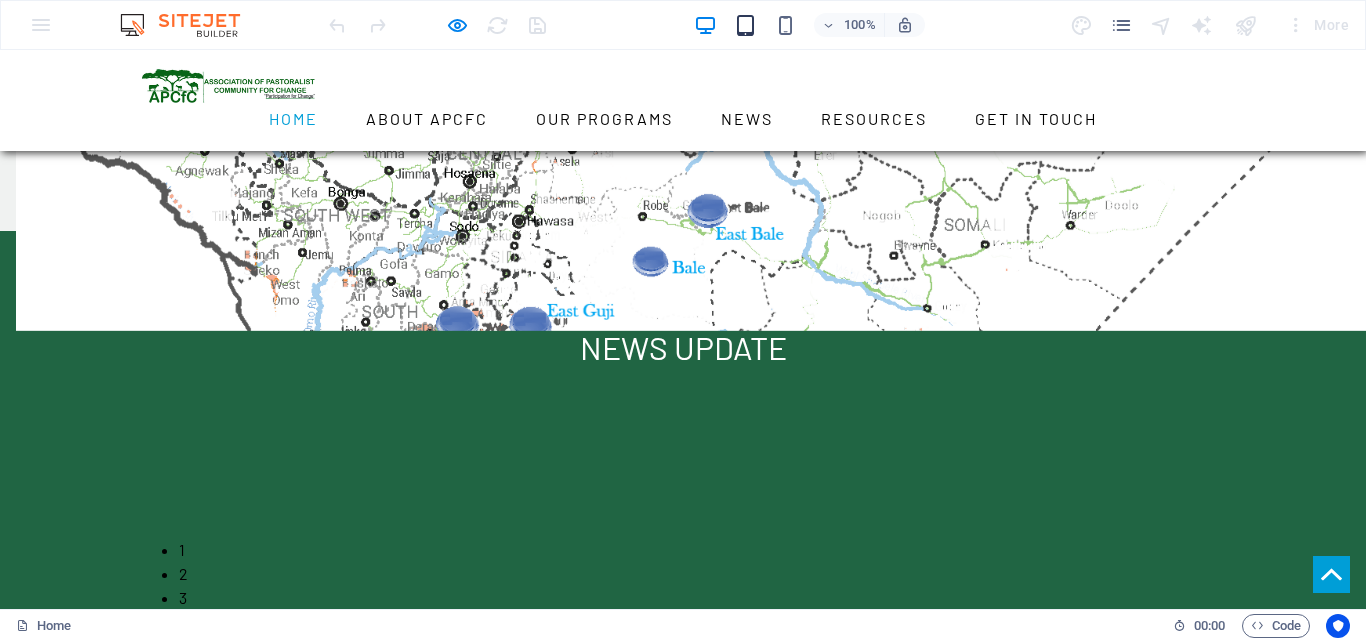 scroll, scrollTop: 4207, scrollLeft: 0, axis: vertical 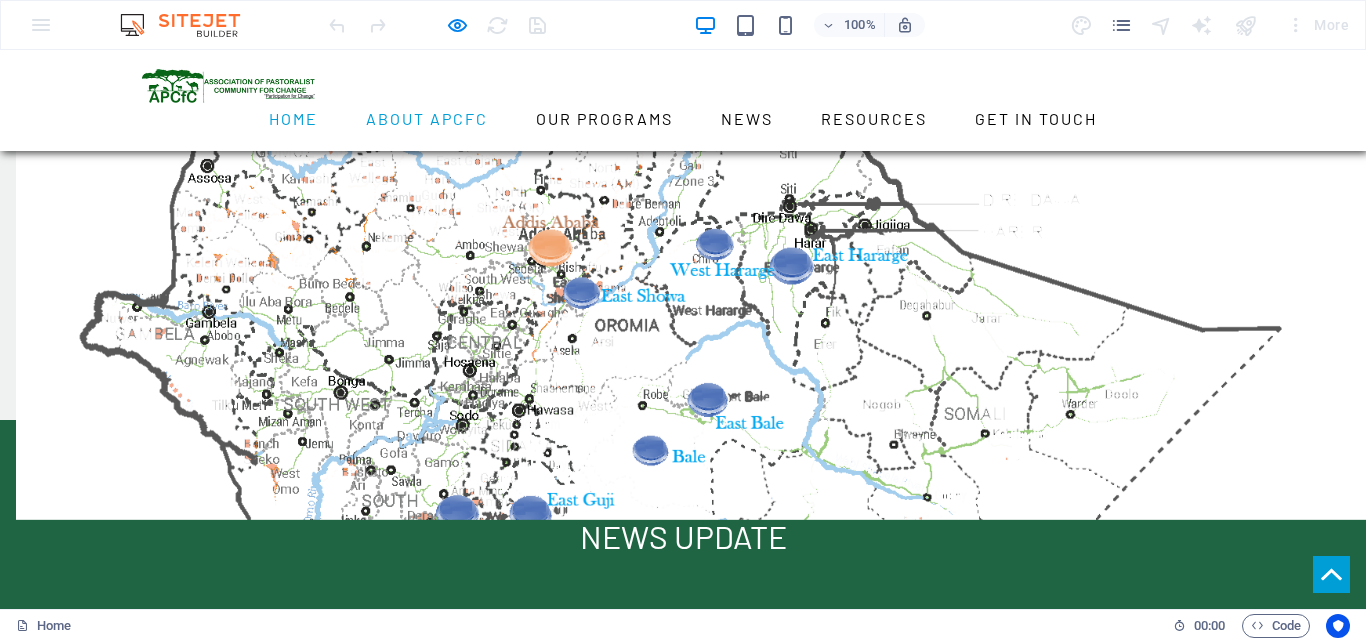 click on "About APCfC" at bounding box center [427, 119] 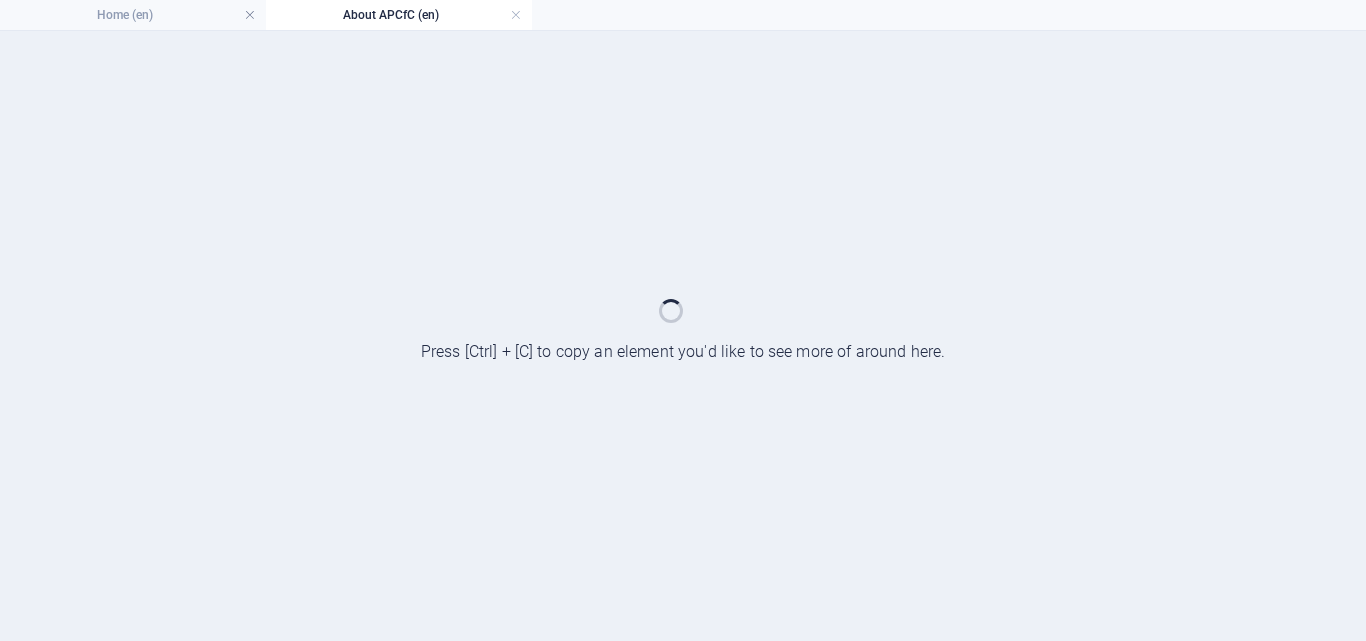 scroll, scrollTop: 0, scrollLeft: 0, axis: both 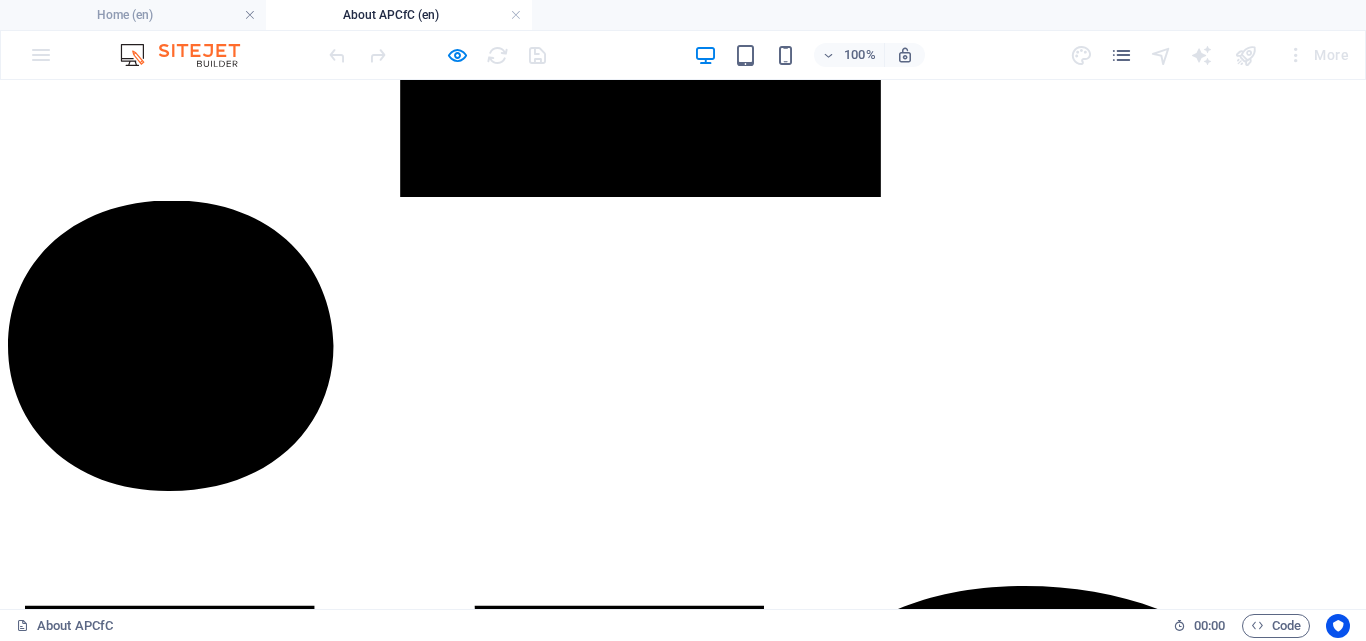drag, startPoint x: 130, startPoint y: 237, endPoint x: 162, endPoint y: 262, distance: 40.60788 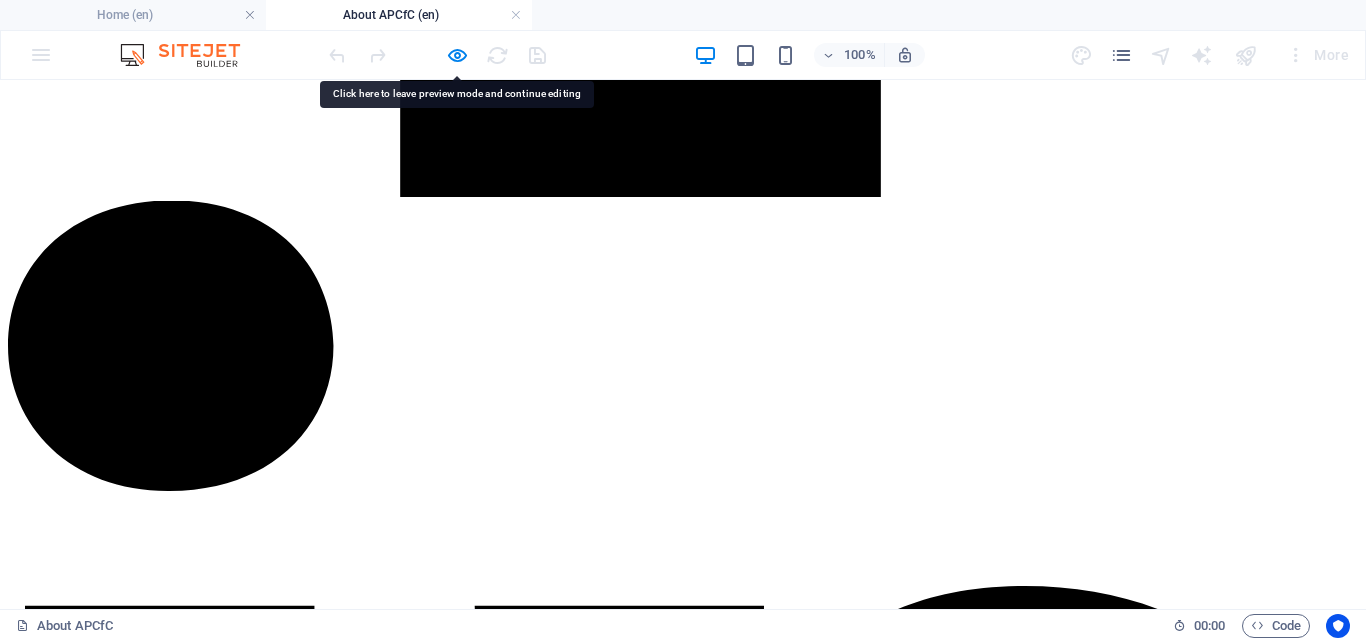 drag, startPoint x: 134, startPoint y: 252, endPoint x: 100, endPoint y: 251, distance: 34.0147 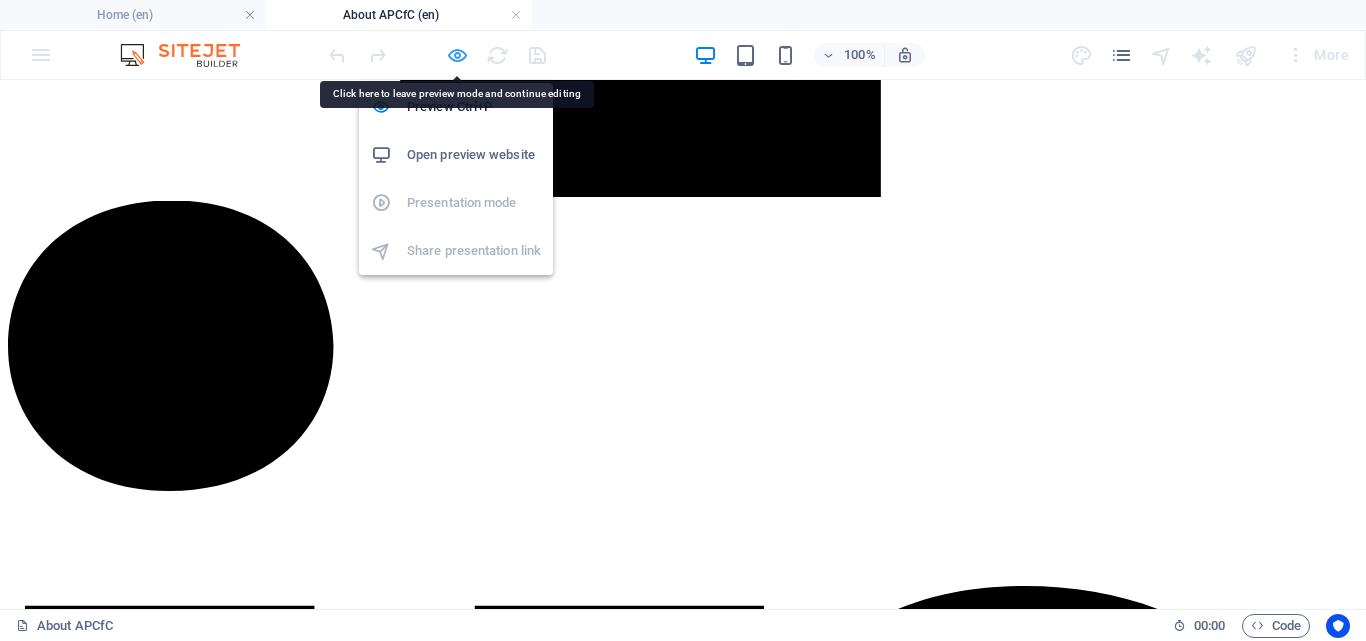 click at bounding box center [457, 55] 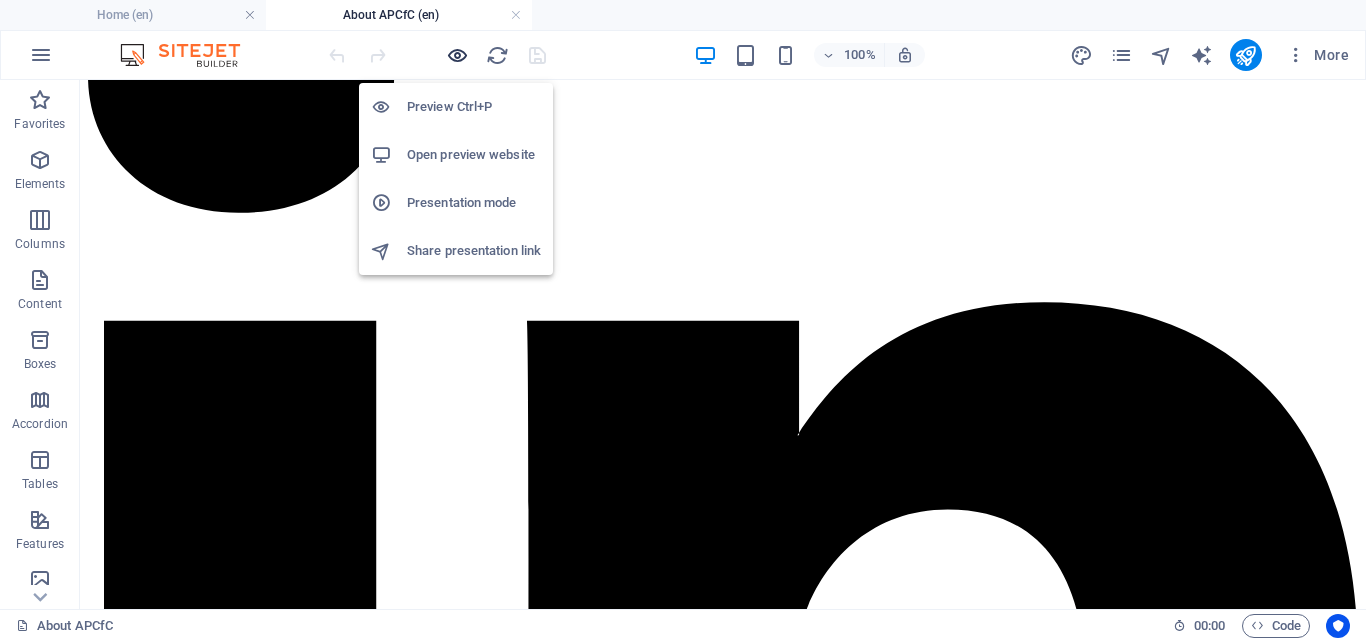 click at bounding box center (457, 55) 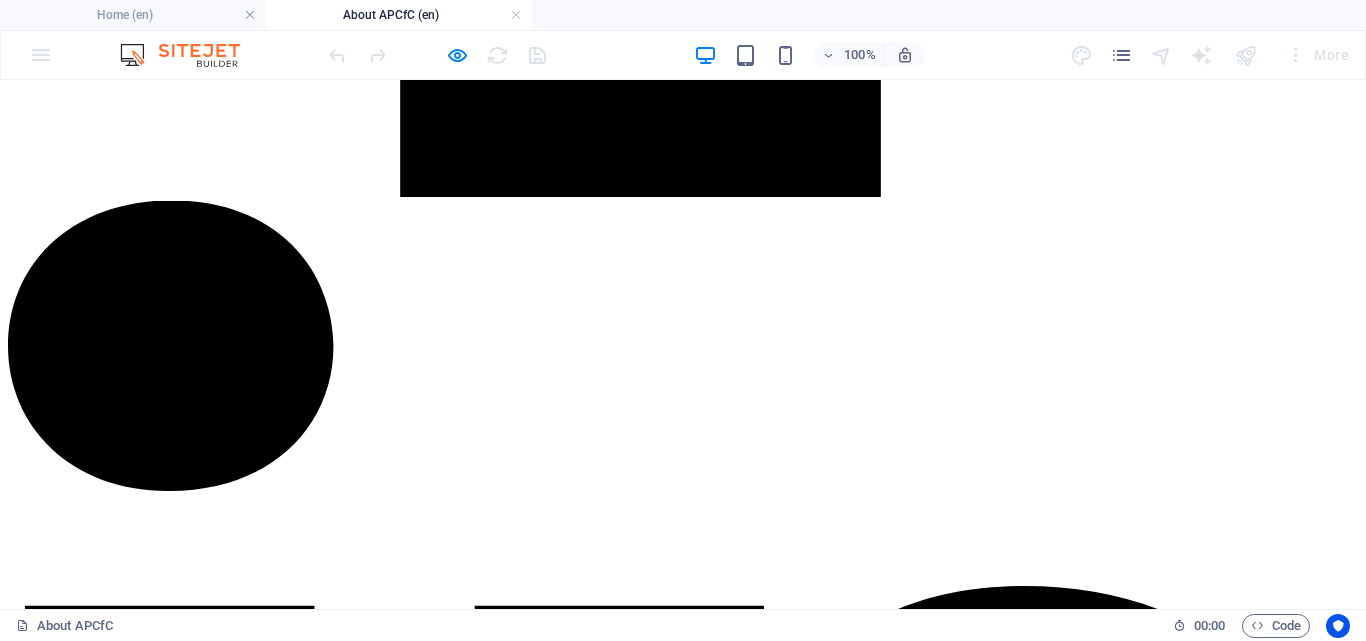 drag, startPoint x: 147, startPoint y: 252, endPoint x: 164, endPoint y: 266, distance: 22.022715 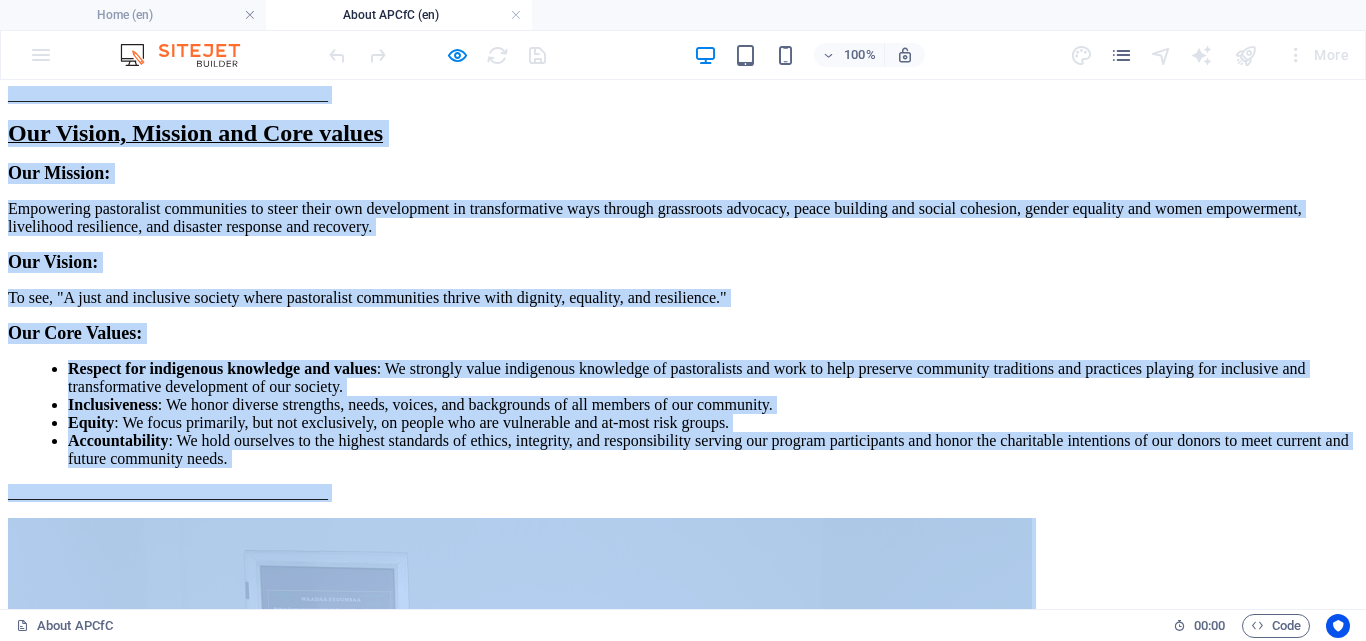 scroll, scrollTop: 9562, scrollLeft: 0, axis: vertical 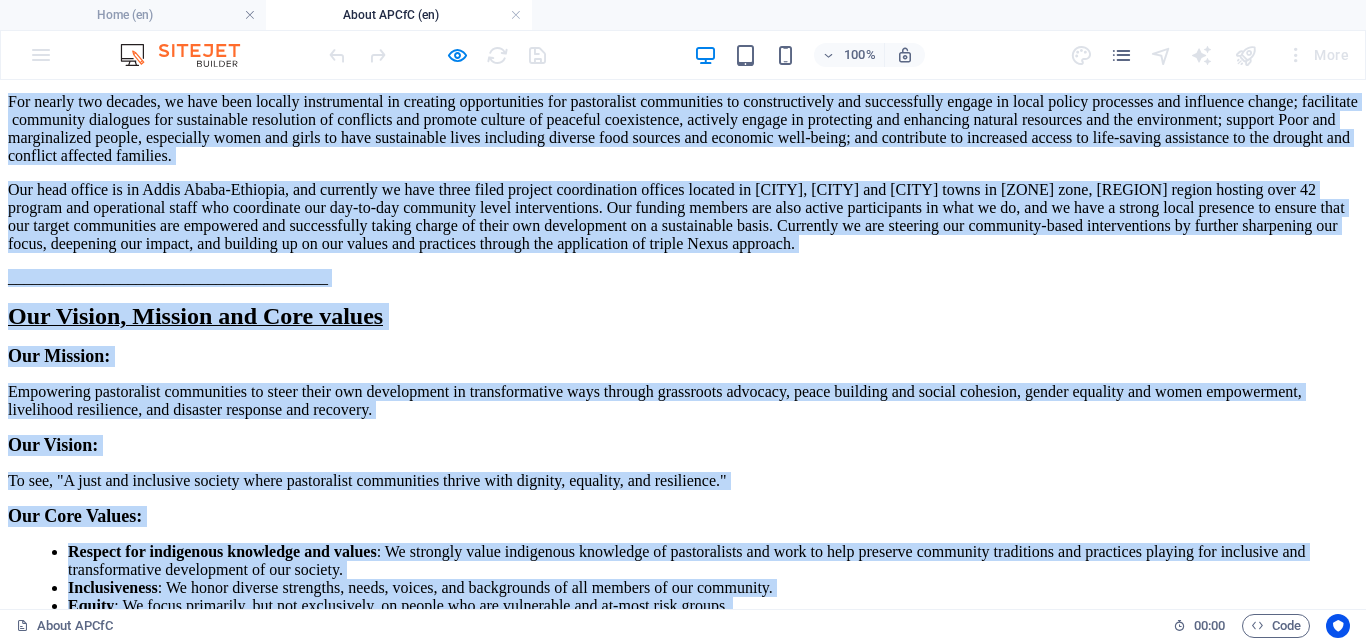 drag, startPoint x: 128, startPoint y: 249, endPoint x: 582, endPoint y: 368, distance: 469.33676 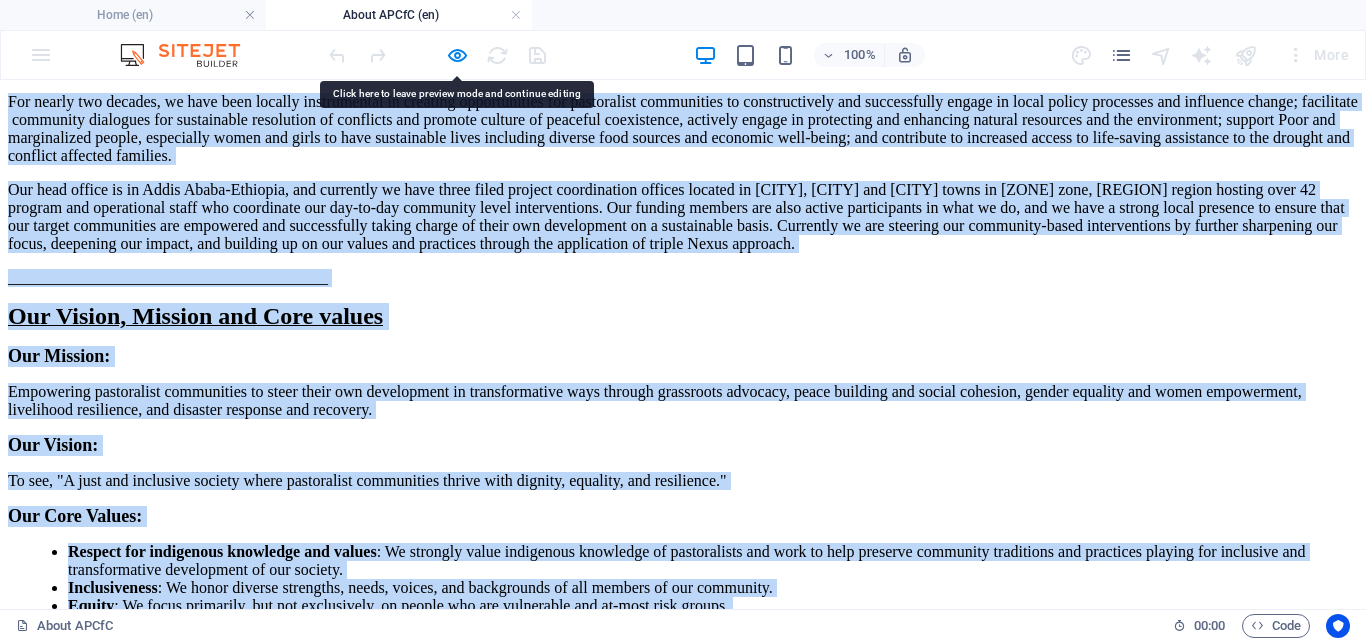 copy on "Our Key Projects and Activities Currently we are steering our community-based interventions in Moyale, Dire, Dillo and Dubuluk districts in Borena zone, Oromia region to reach out to our community target groups through a range of sectors. Here are some of our current projects-based interventions:   Peace Building:   Enhancing local capacities and practices for social cohesion and harmony: Promoting social cohesion and a culture of peaceful coexistence among the Borena, Garba, and Geri communities in Southern Ethiopia      Moyale Districts in Oromia and Somali regions, 2024-2025      €240, 000, funded by Irish Aid through the Embassy of Ireland in Ethiopia. Infrastructure for Dialogue (I4D) Programme: Supporting Inclusive community peace structures and networking promoted timely and peaceful resolution of conflicts in Southern Ethiopia      Dillo Woreda in the Borena zone, 2023-2026.      GIZ-Civil Peace Service in Ethiopia  Nexus (Development, Peace and Humanitarian response) :  Peace, Livelihoods and Disa..." 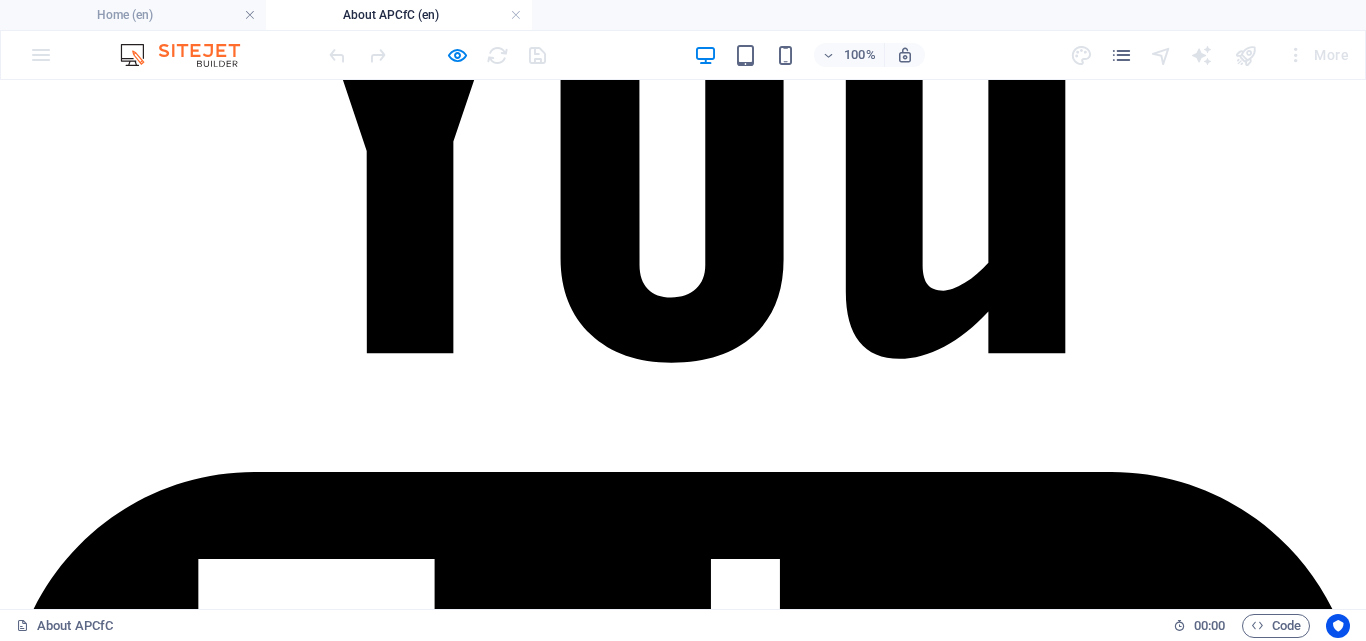 click on "________________________________________" at bounding box center [683, 8873] 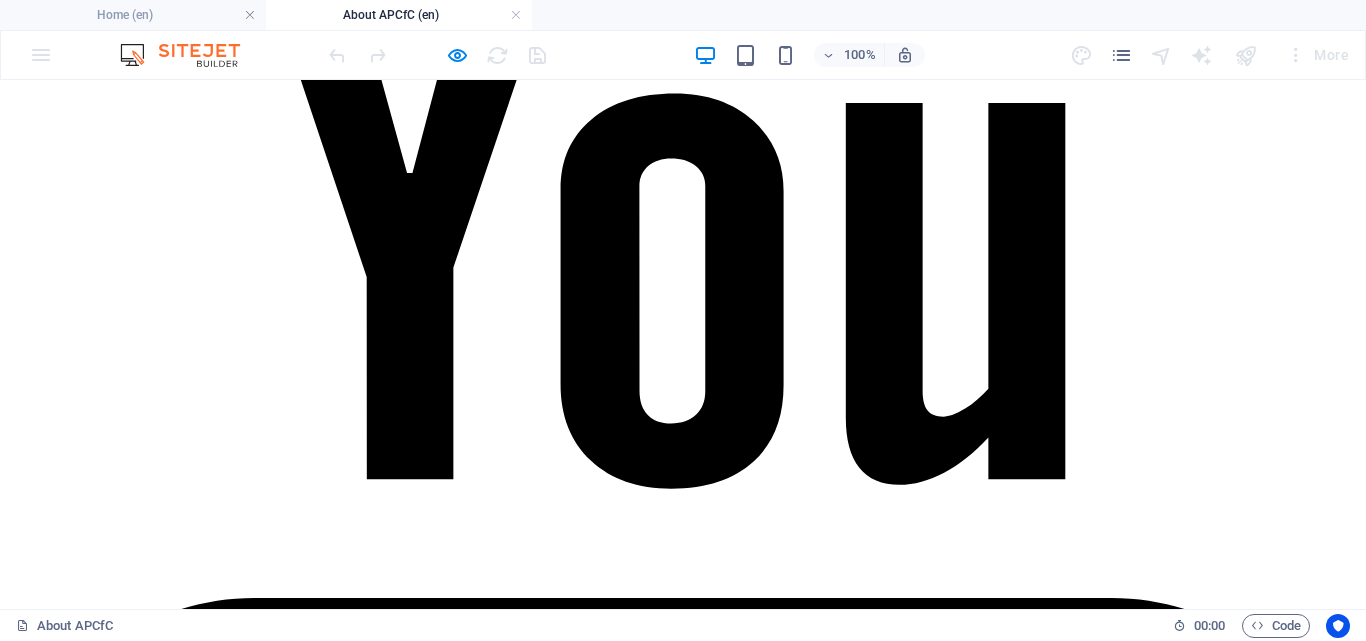 scroll, scrollTop: 7362, scrollLeft: 0, axis: vertical 